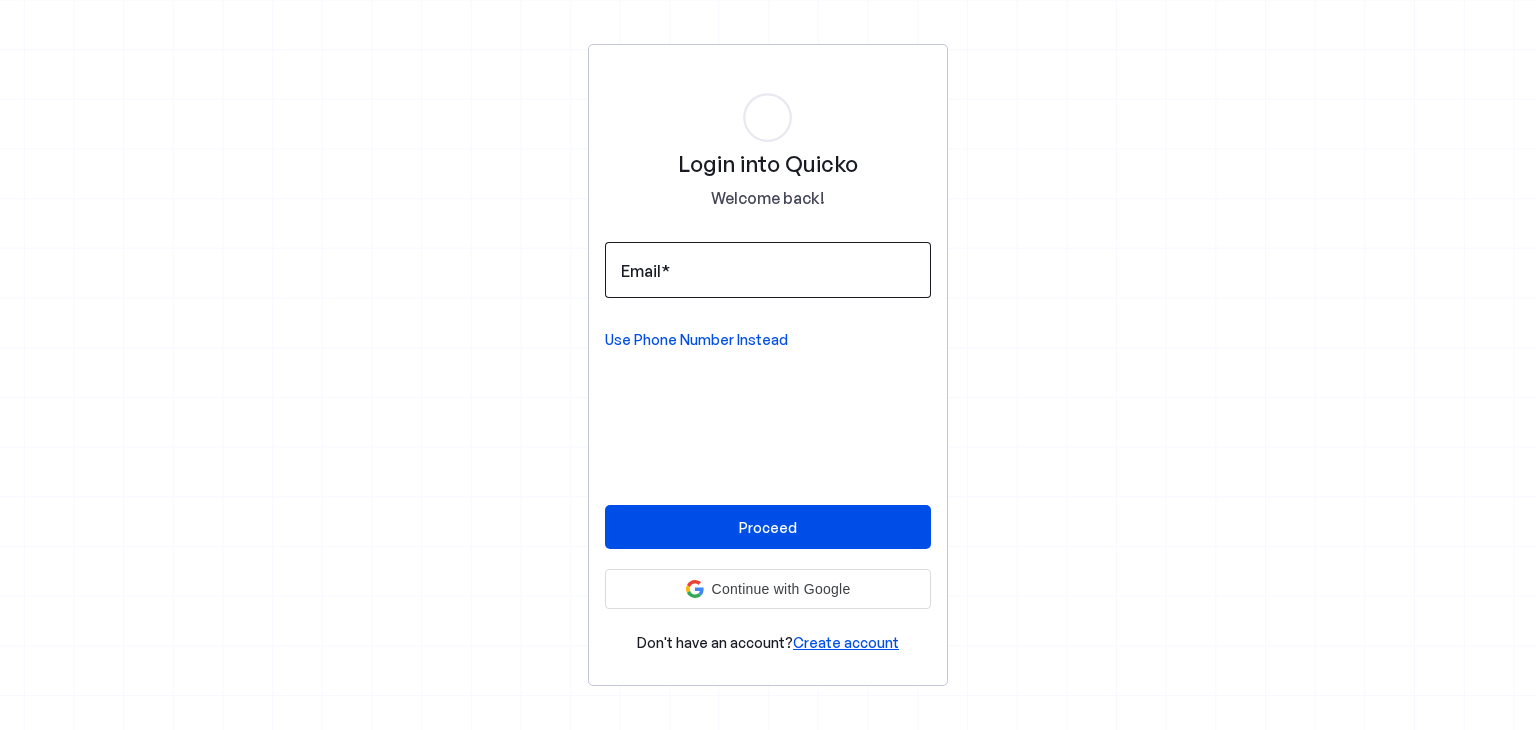 scroll, scrollTop: 0, scrollLeft: 0, axis: both 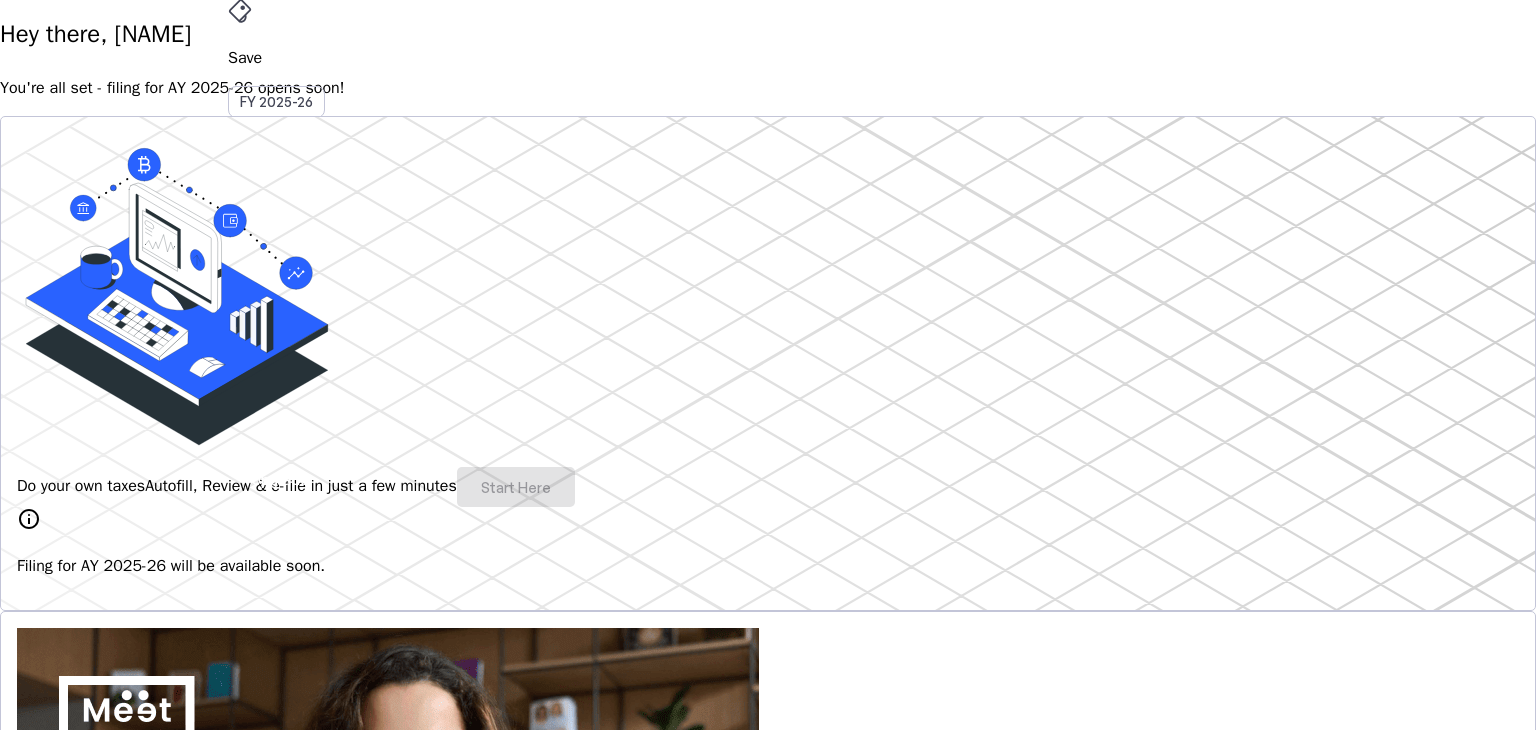 click on "Explore" at bounding box center (67, 1206) 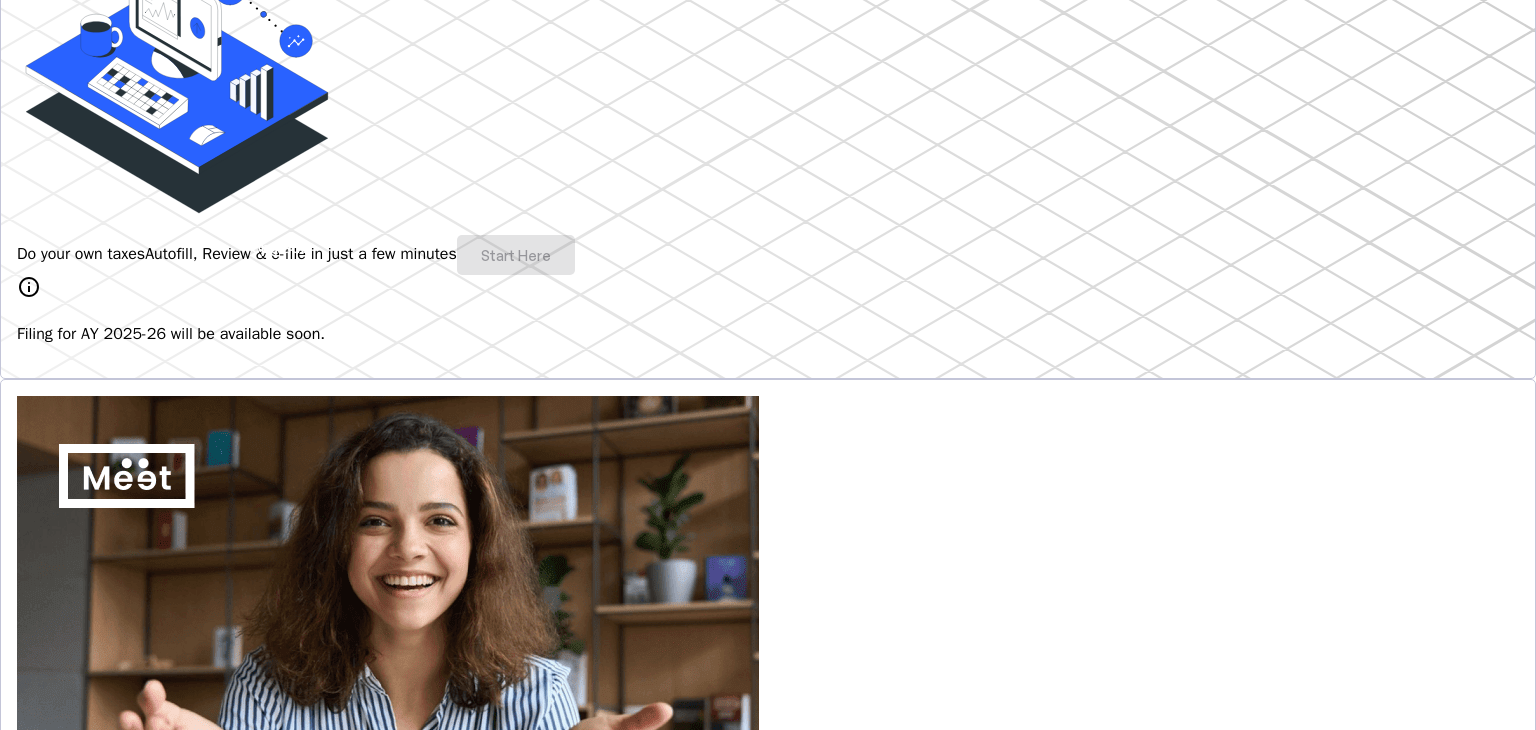 scroll, scrollTop: 0, scrollLeft: 0, axis: both 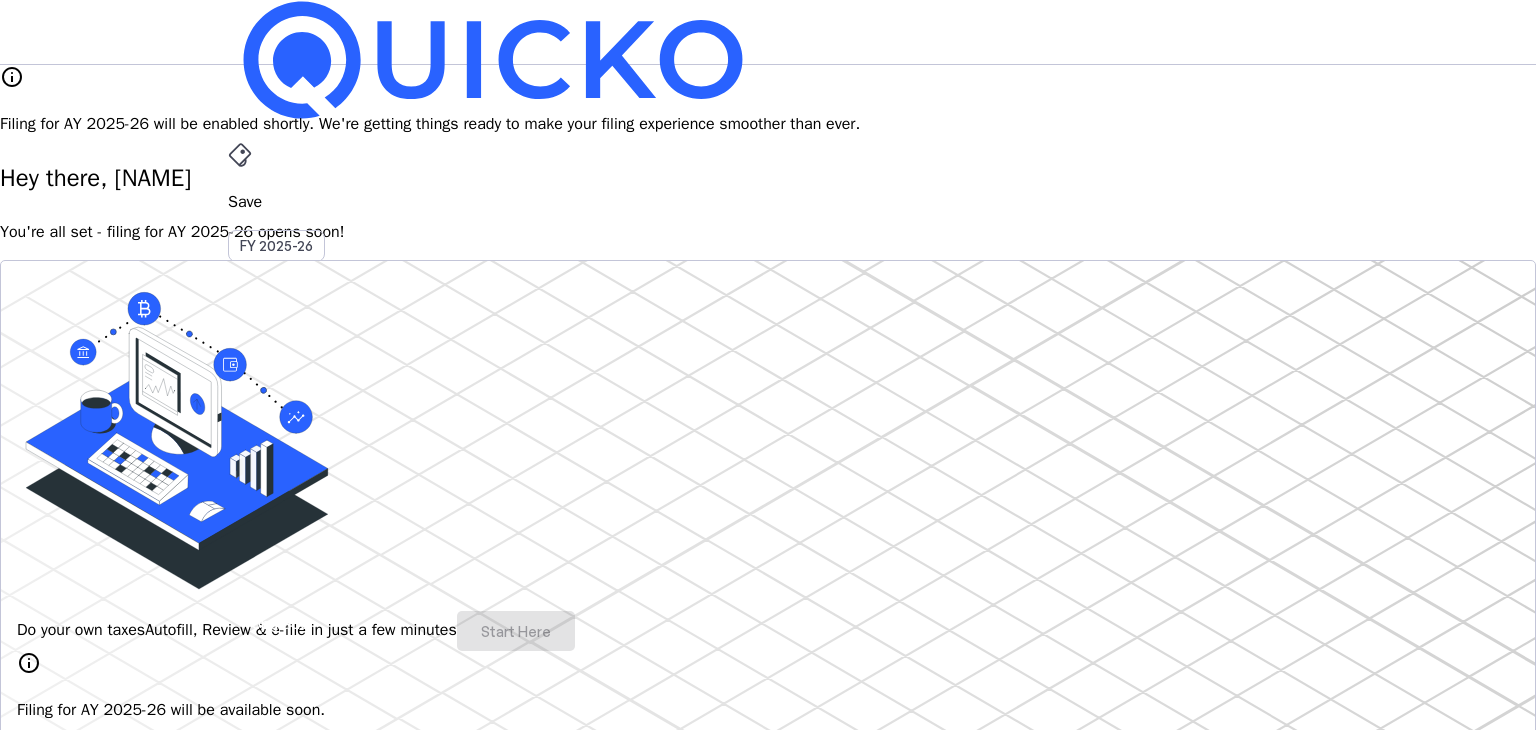 click on "Save" at bounding box center (768, 202) 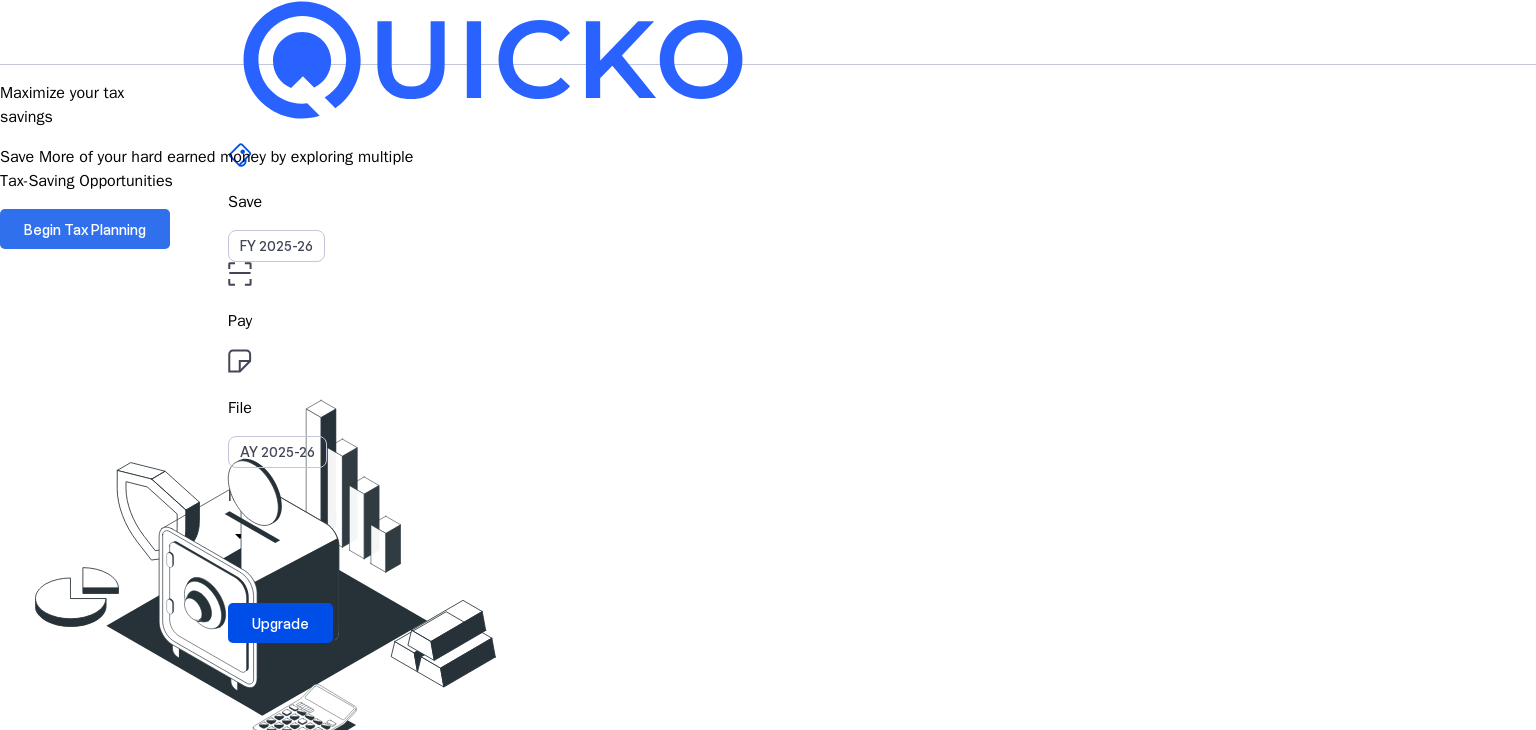 click on "Begin Tax Planning" at bounding box center [85, 229] 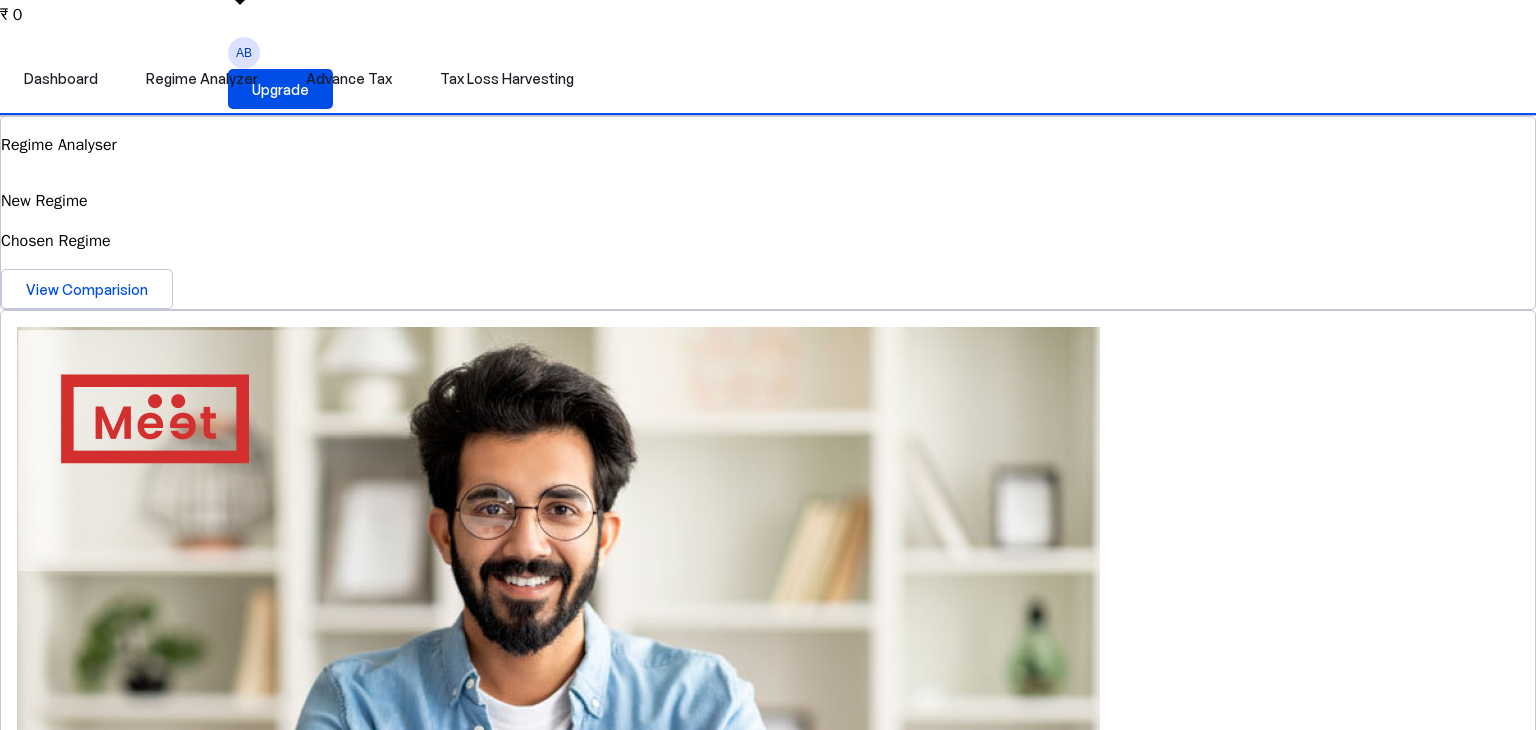 scroll, scrollTop: 543, scrollLeft: 0, axis: vertical 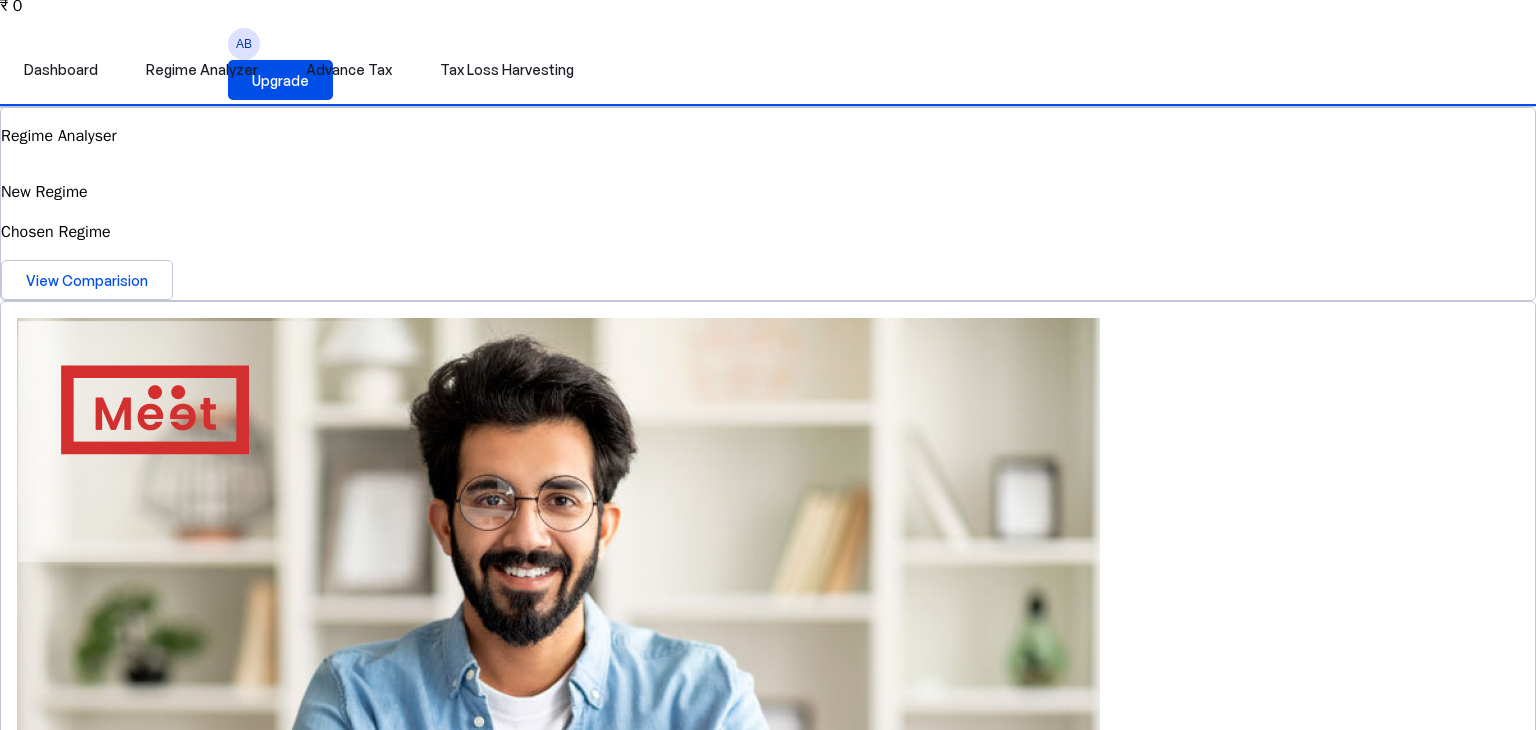 click at bounding box center (19, 2173) 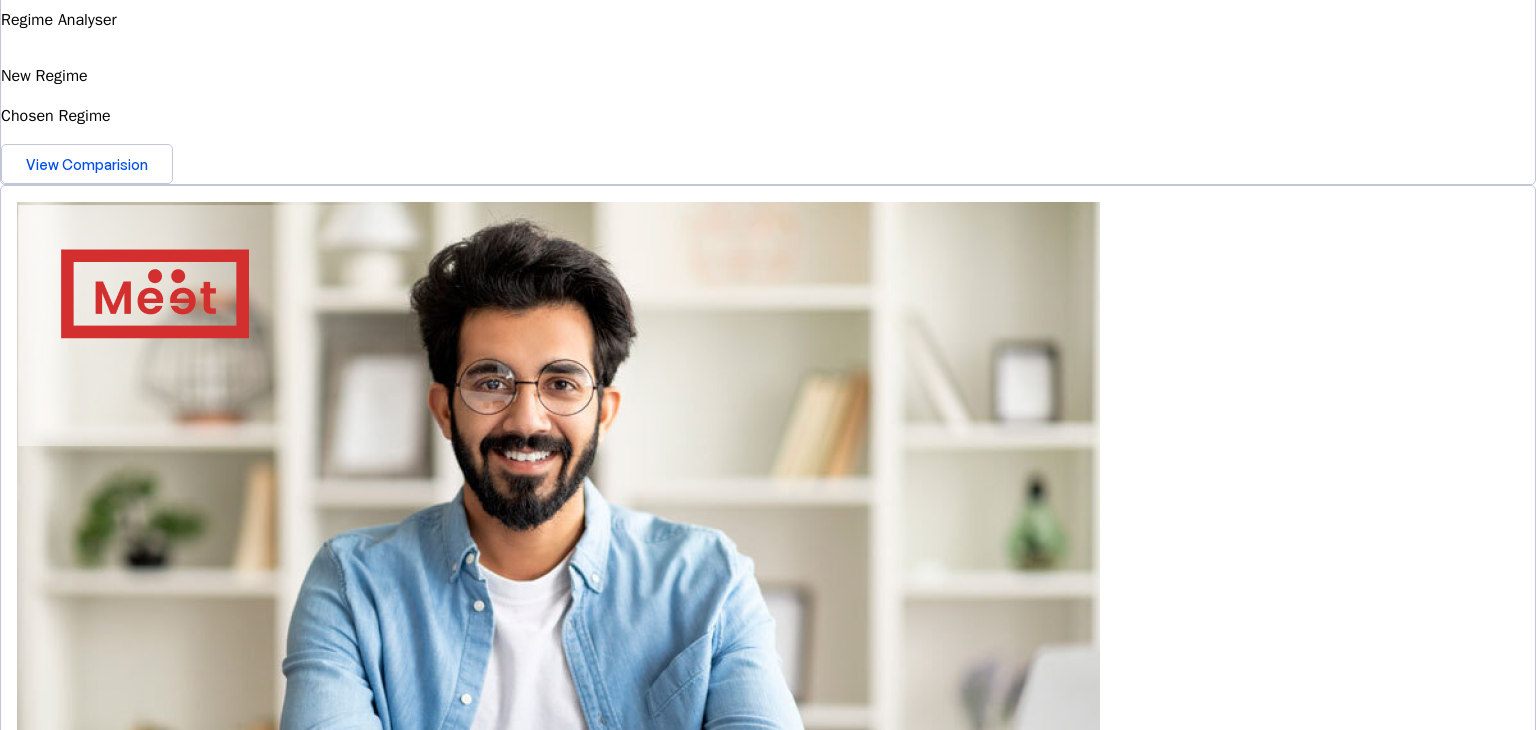 scroll, scrollTop: 672, scrollLeft: 0, axis: vertical 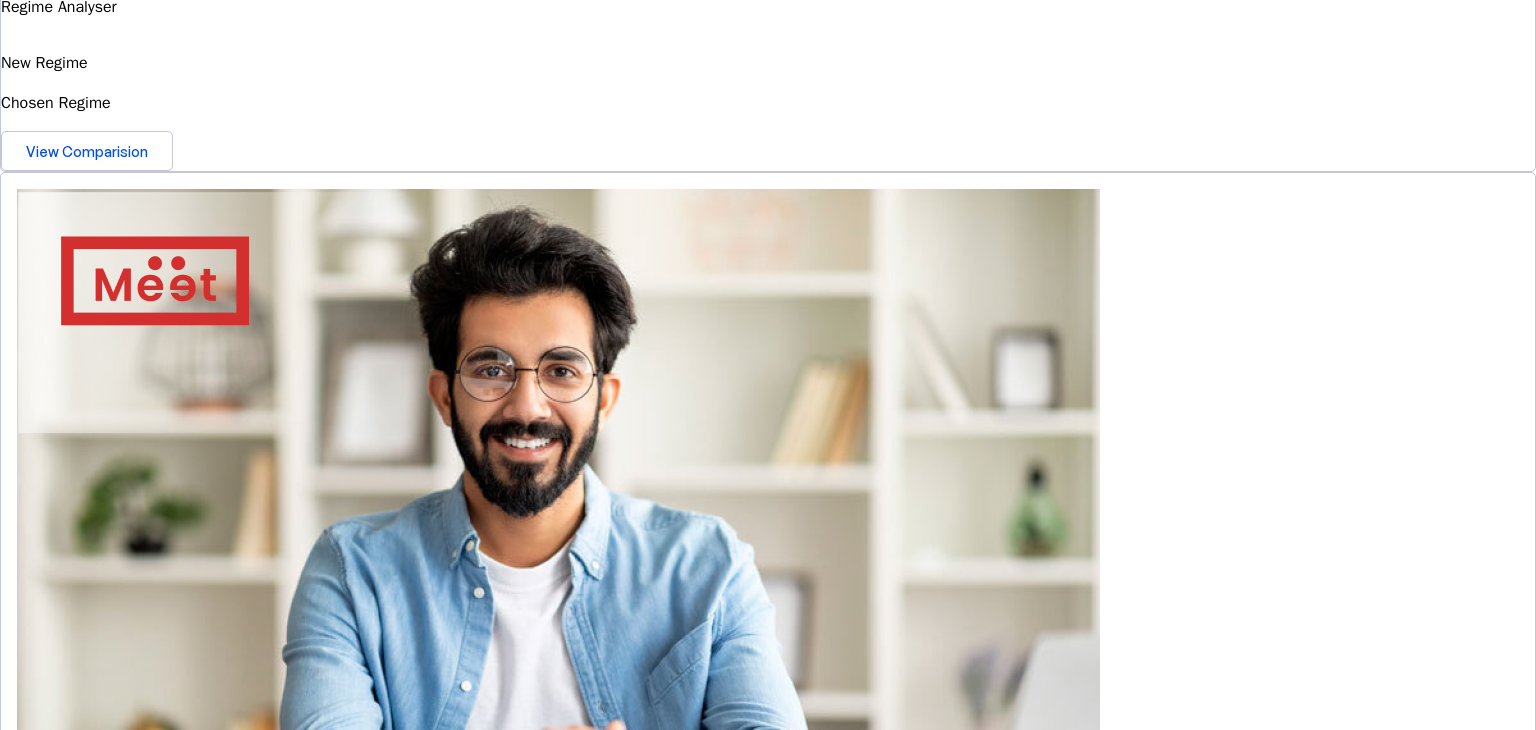 click on "Get in touch" at bounding box center (768, 1072) 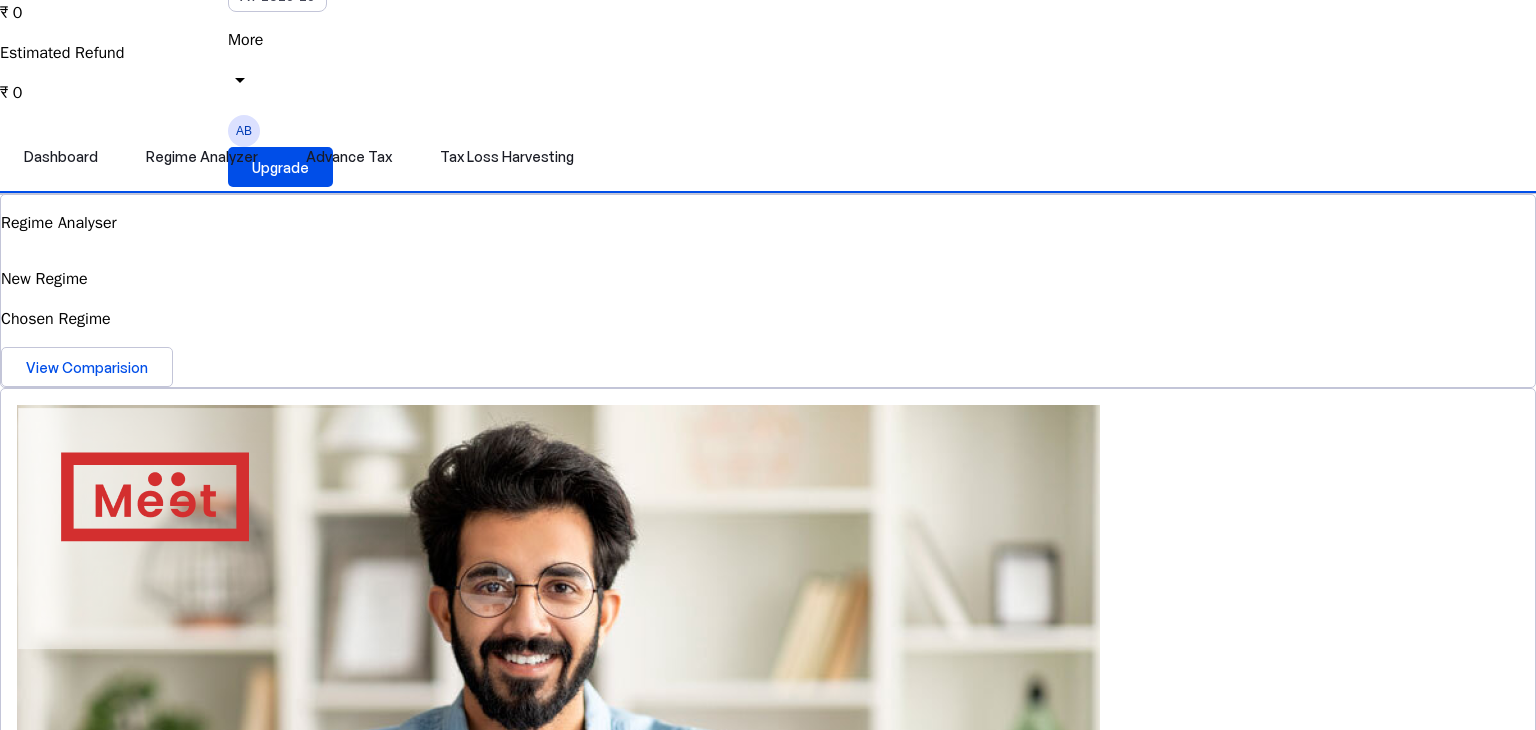 scroll, scrollTop: 467, scrollLeft: 0, axis: vertical 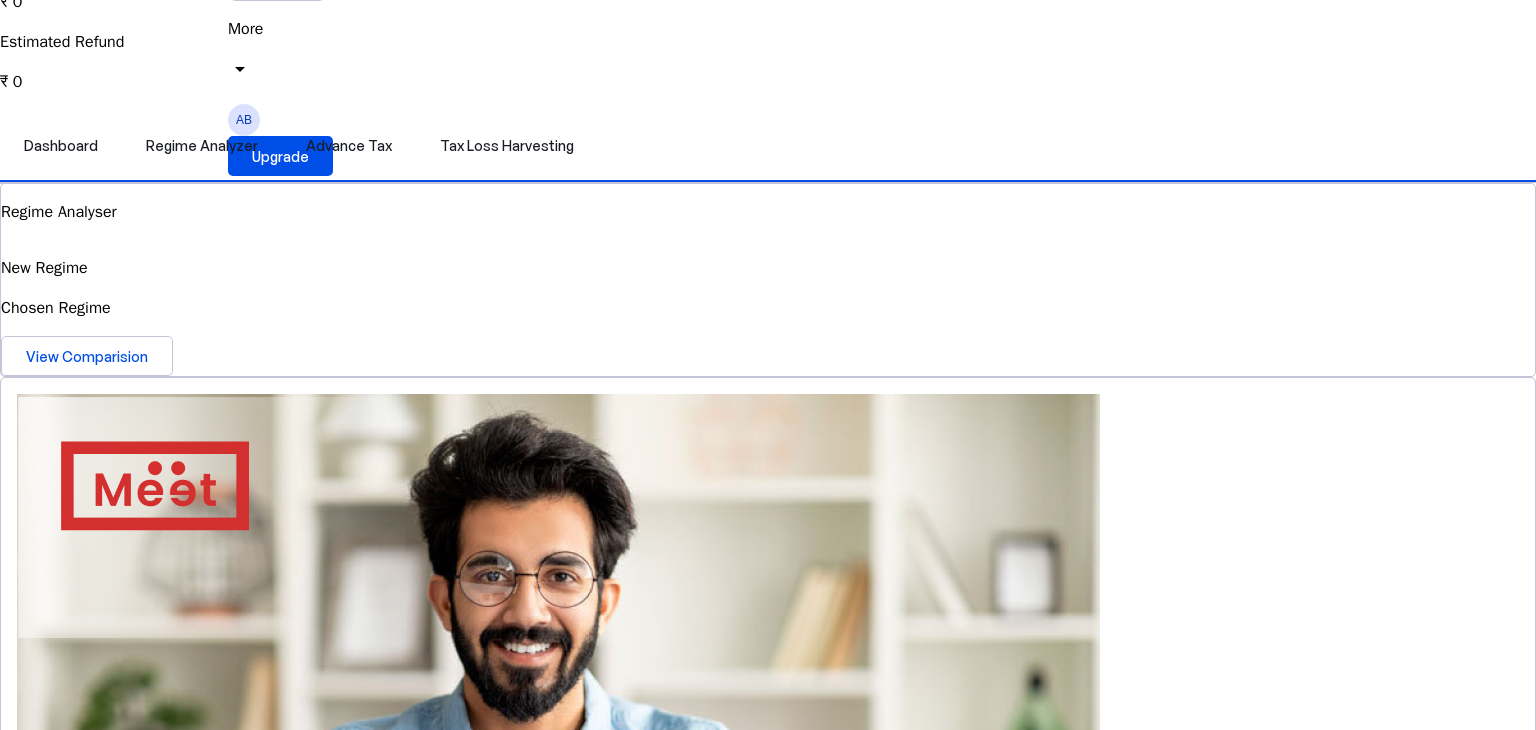 click on "Get in touch" at bounding box center (768, 1277) 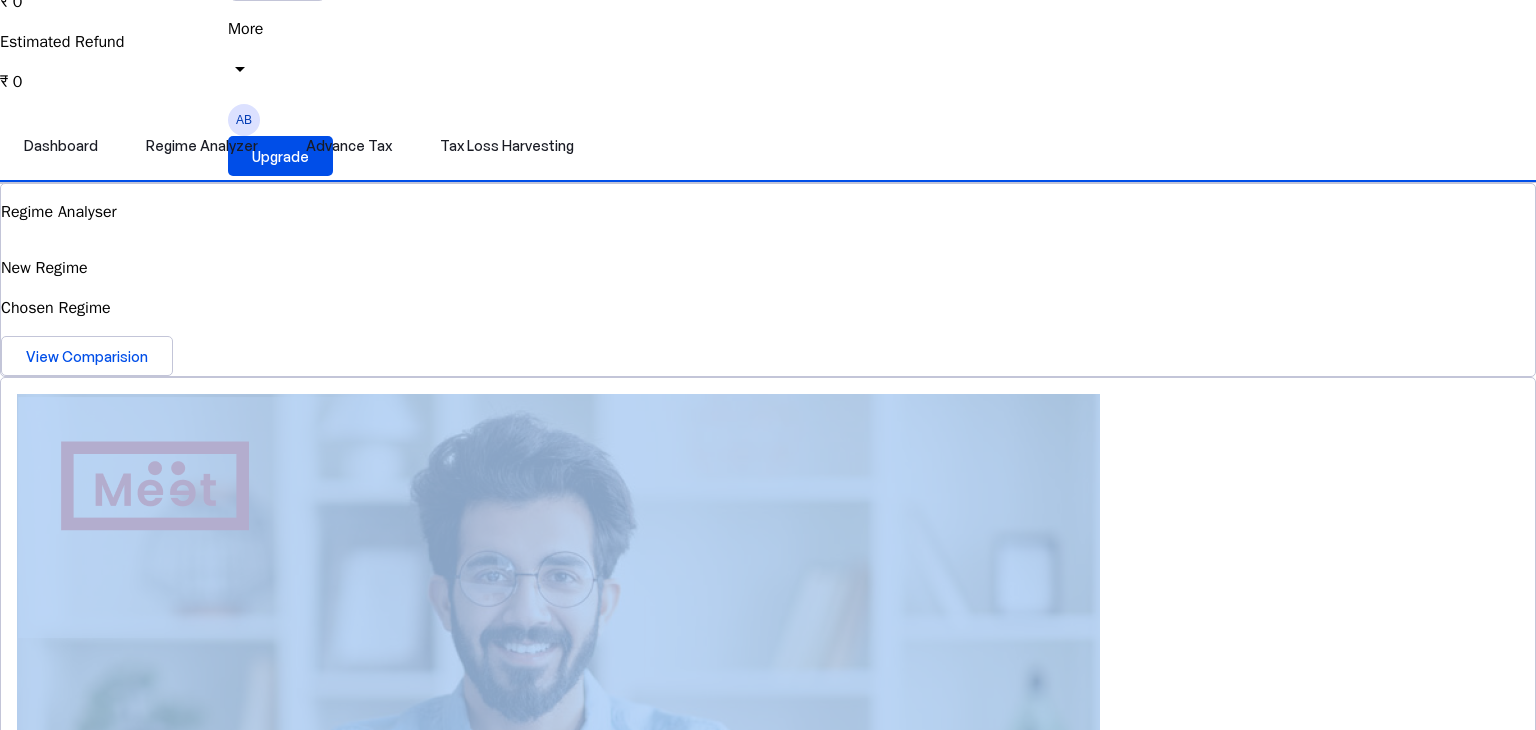 drag, startPoint x: 332, startPoint y: 688, endPoint x: 405, endPoint y: 413, distance: 284.52417 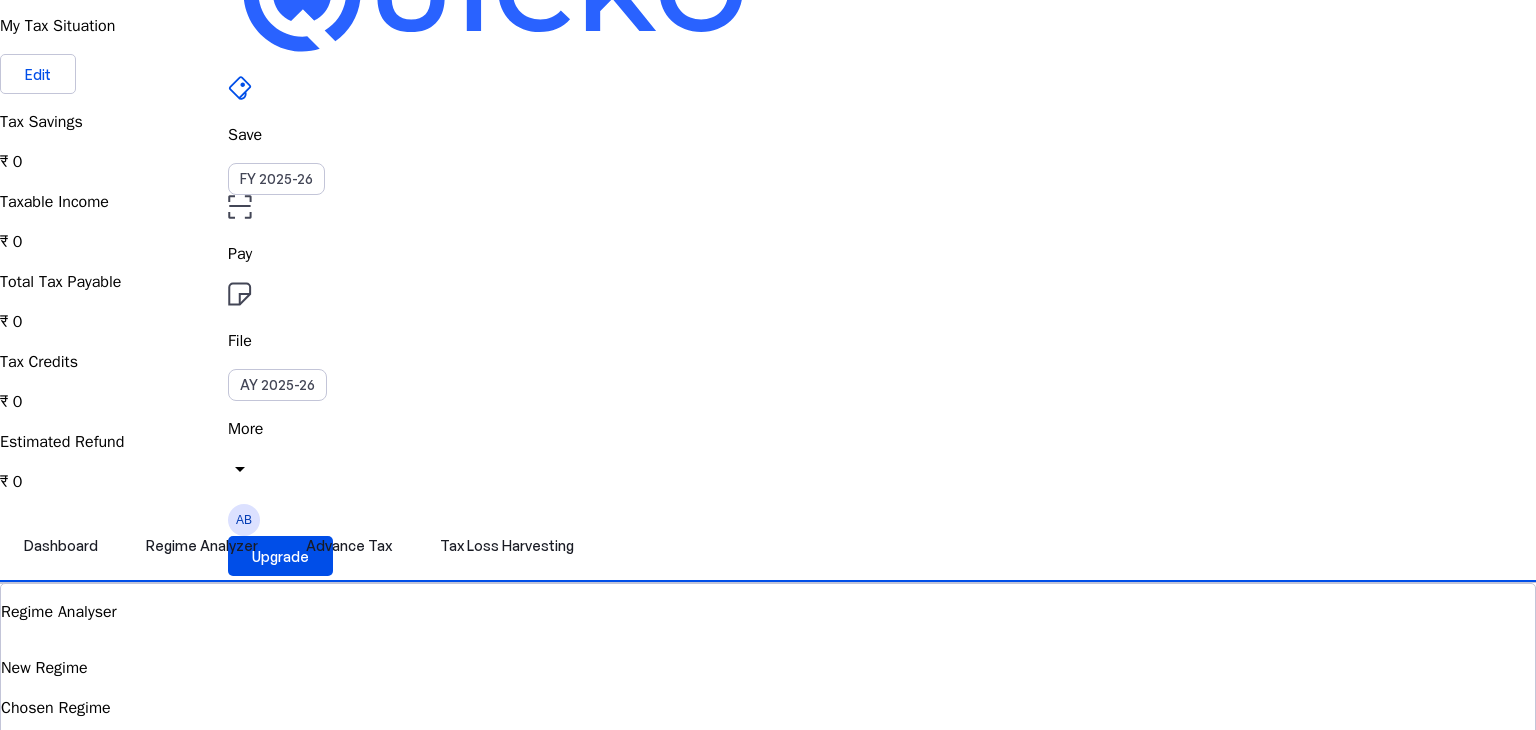 scroll, scrollTop: 0, scrollLeft: 0, axis: both 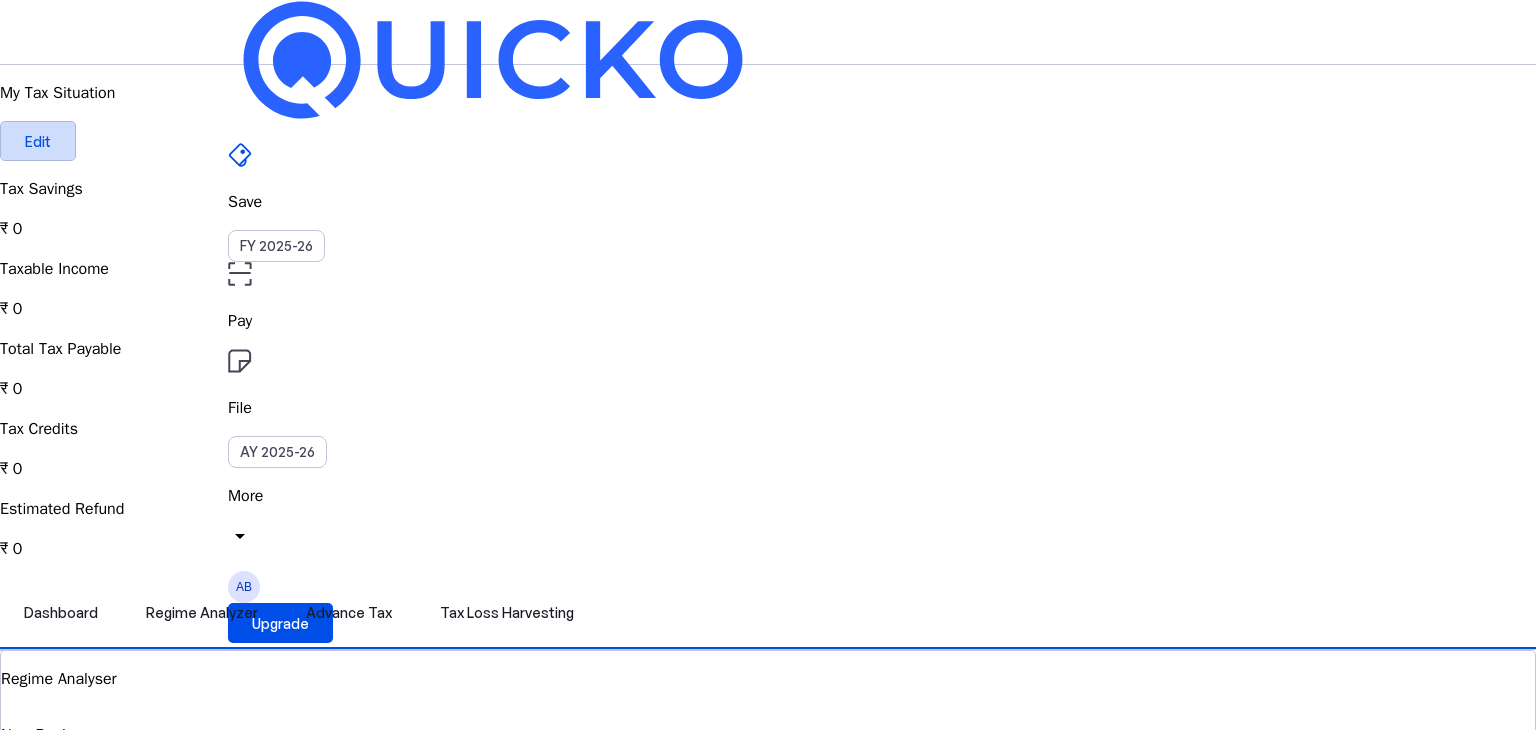 click at bounding box center [38, 141] 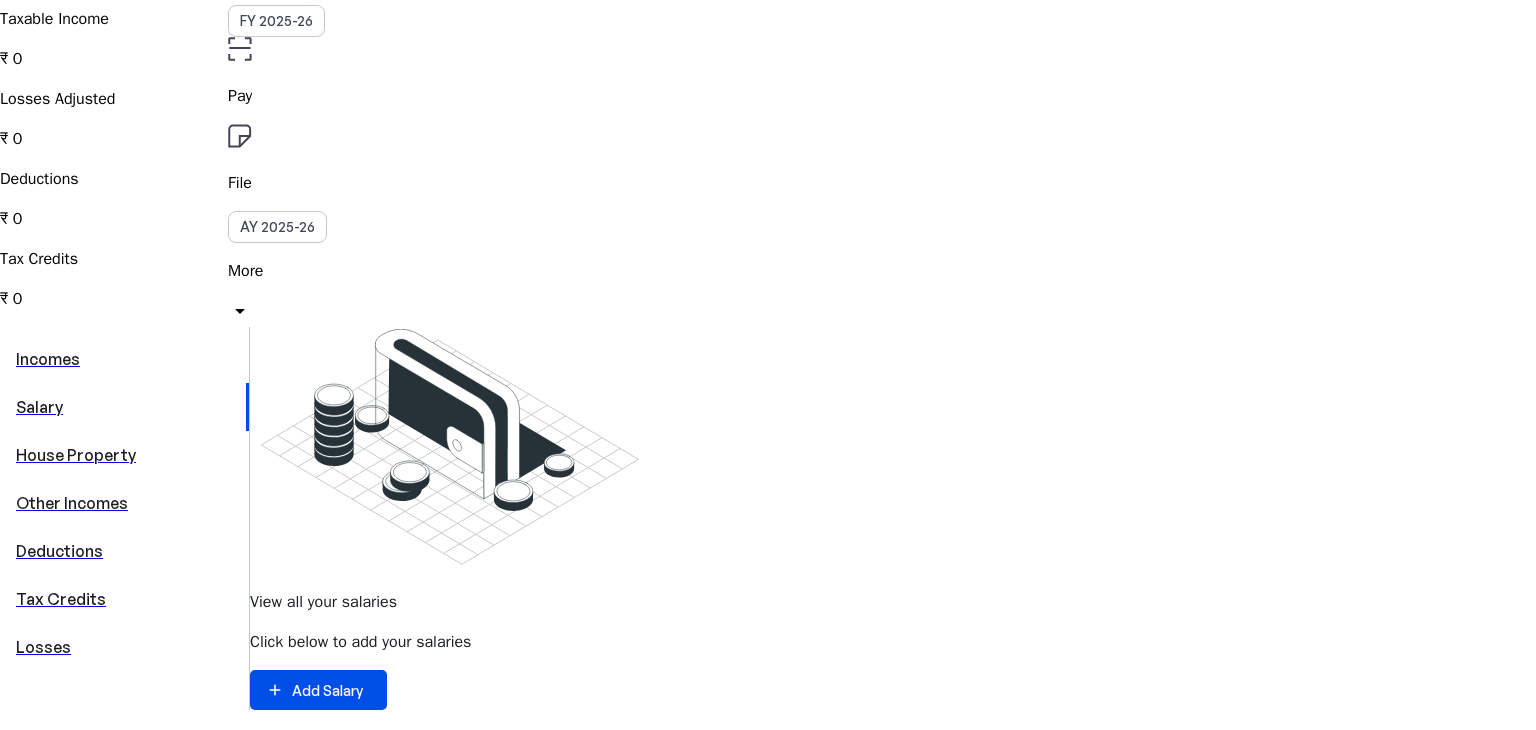 scroll, scrollTop: 223, scrollLeft: 0, axis: vertical 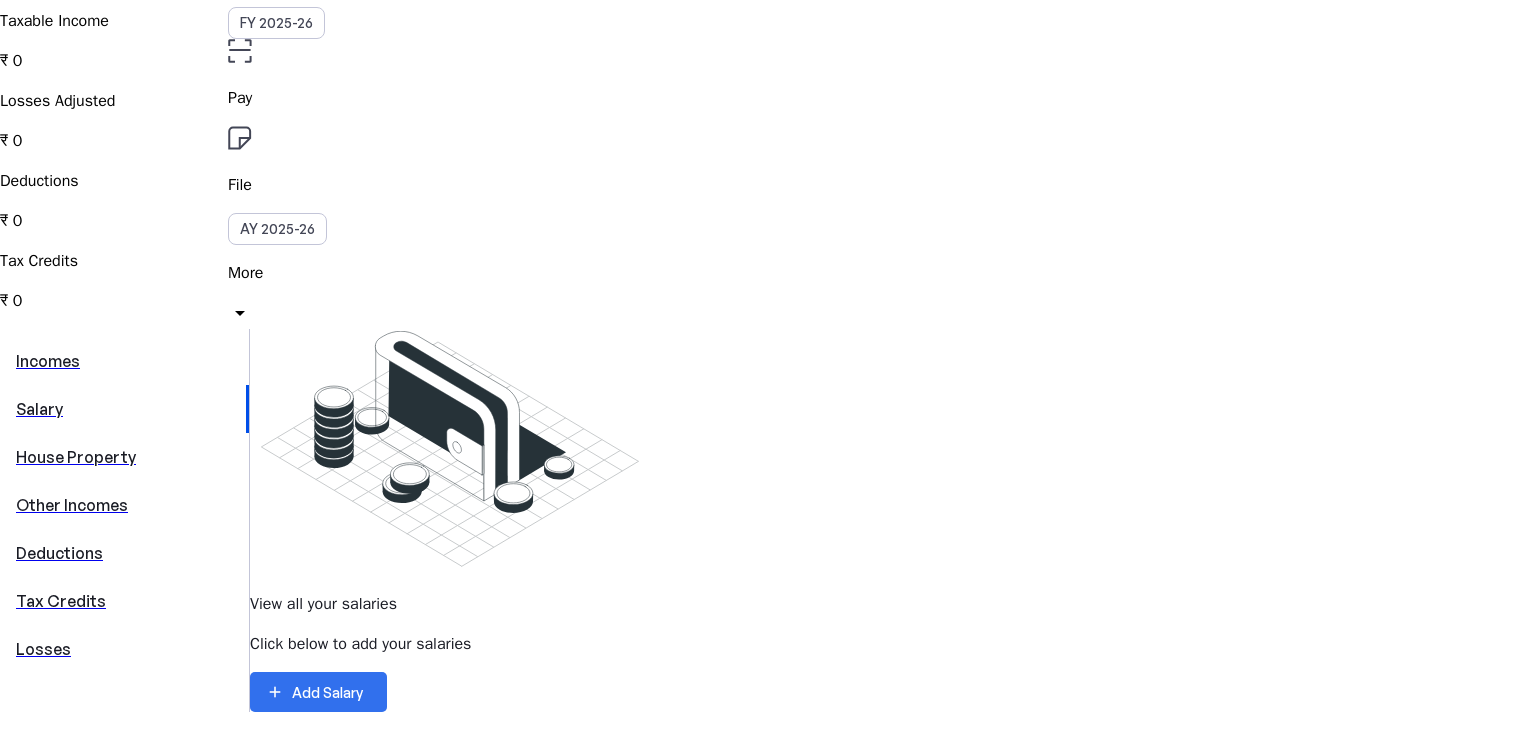 click at bounding box center [318, 692] 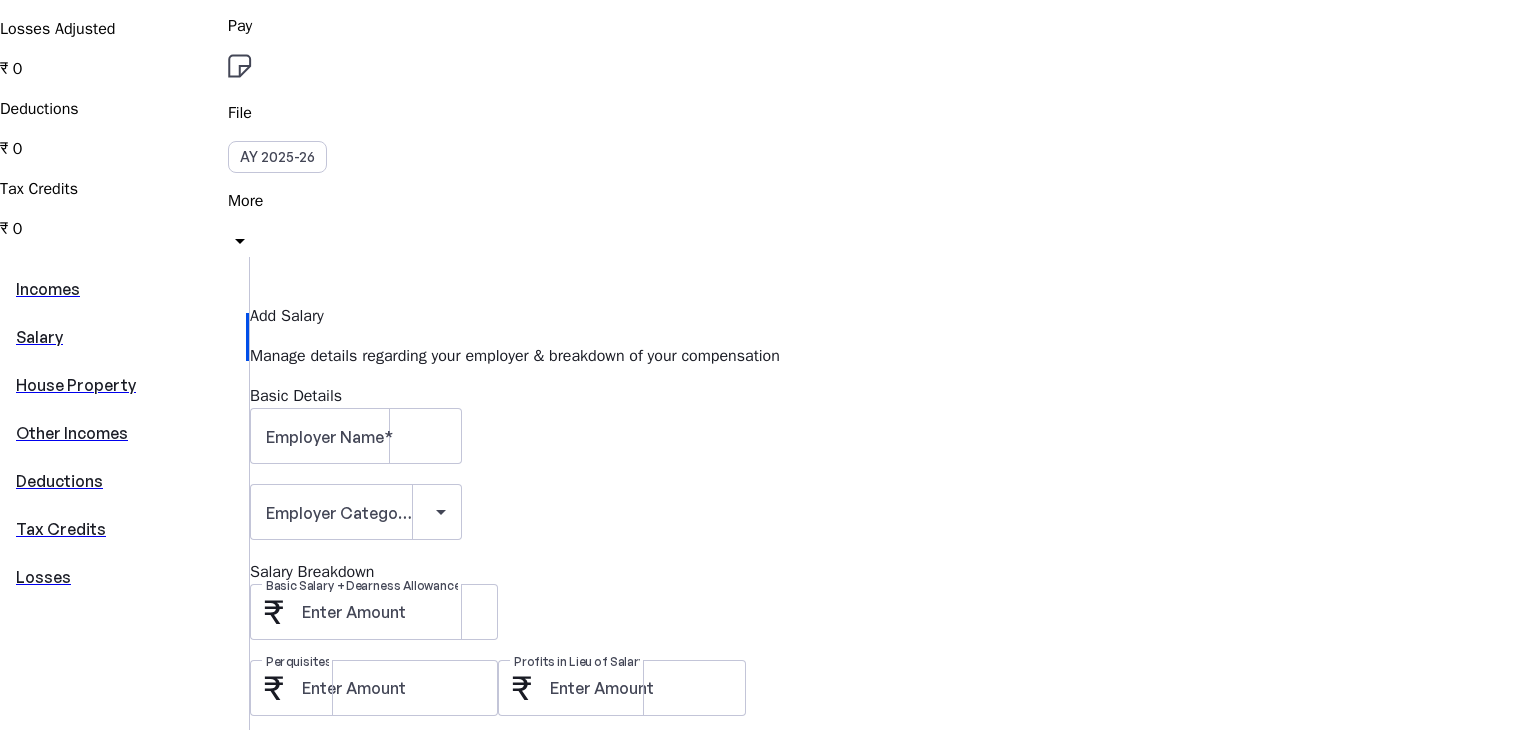 scroll, scrollTop: 298, scrollLeft: 0, axis: vertical 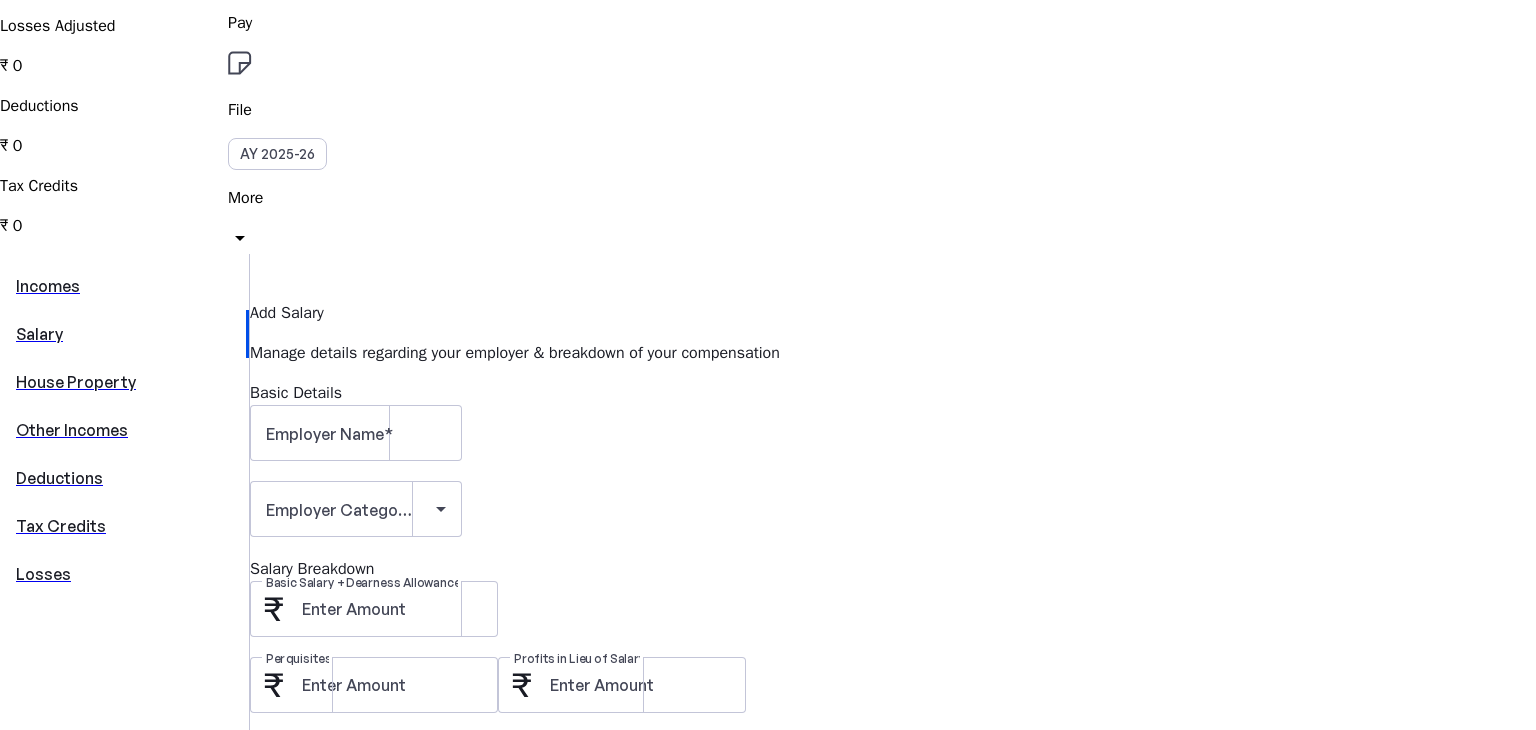 click on "Deductions" at bounding box center (124, 478) 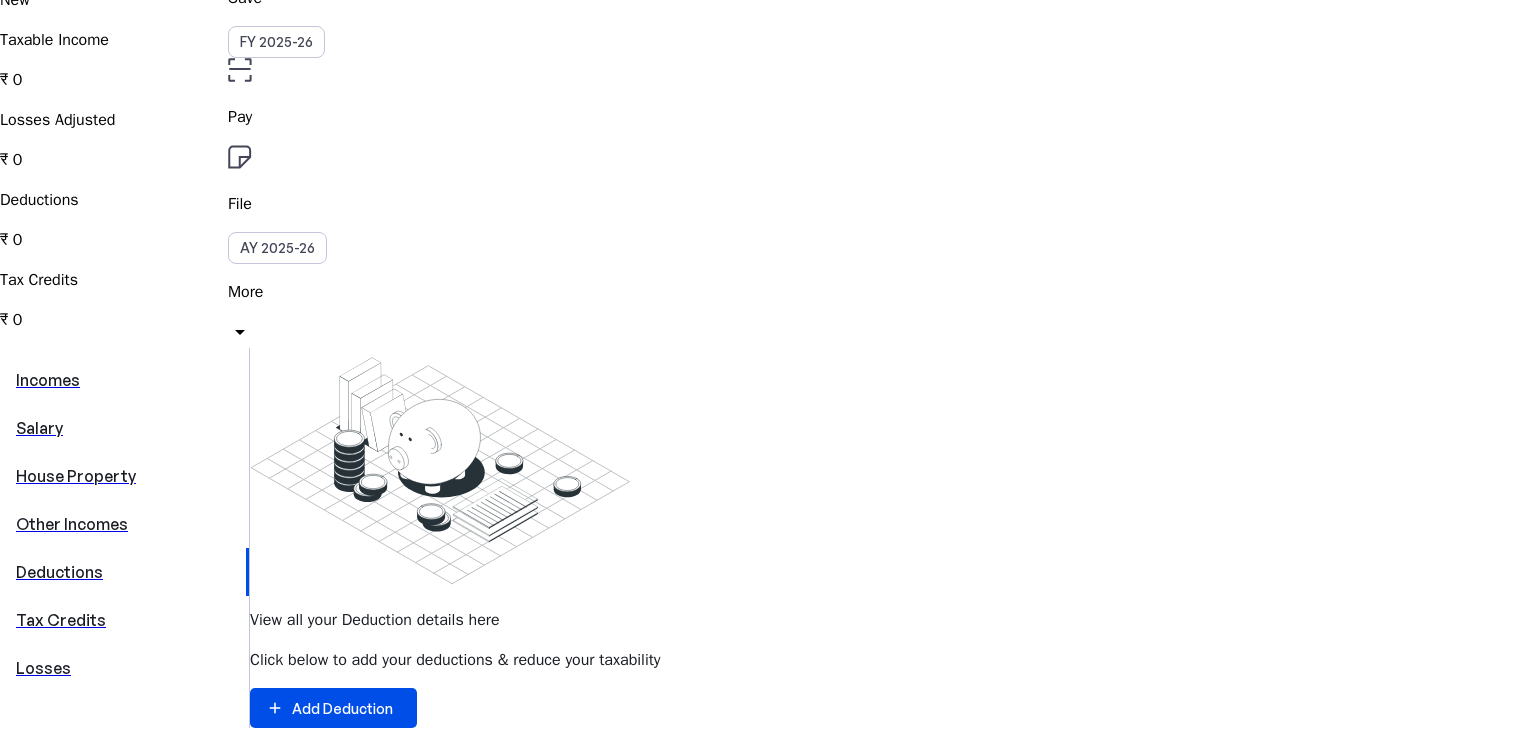 scroll, scrollTop: 211, scrollLeft: 0, axis: vertical 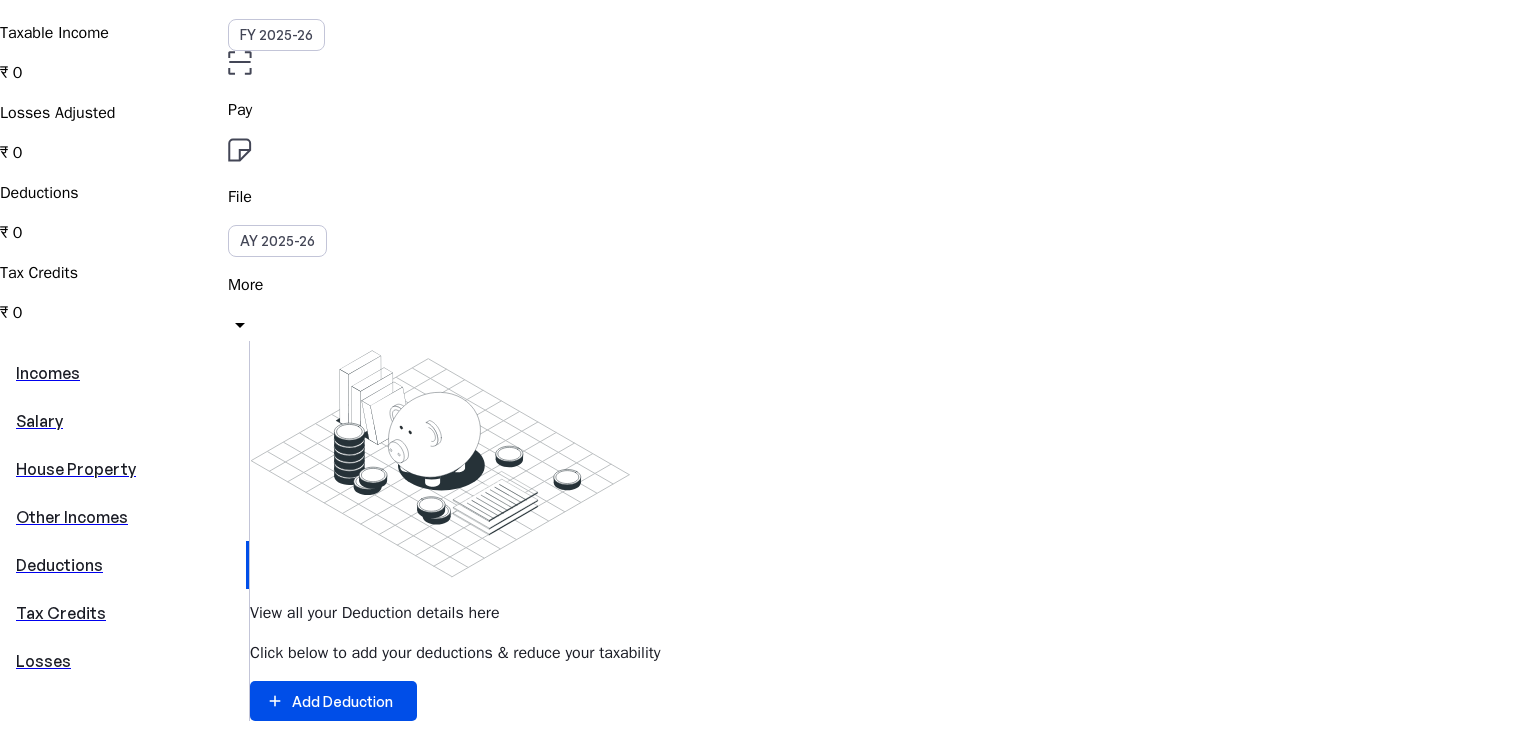 click on "Losses" at bounding box center (124, 661) 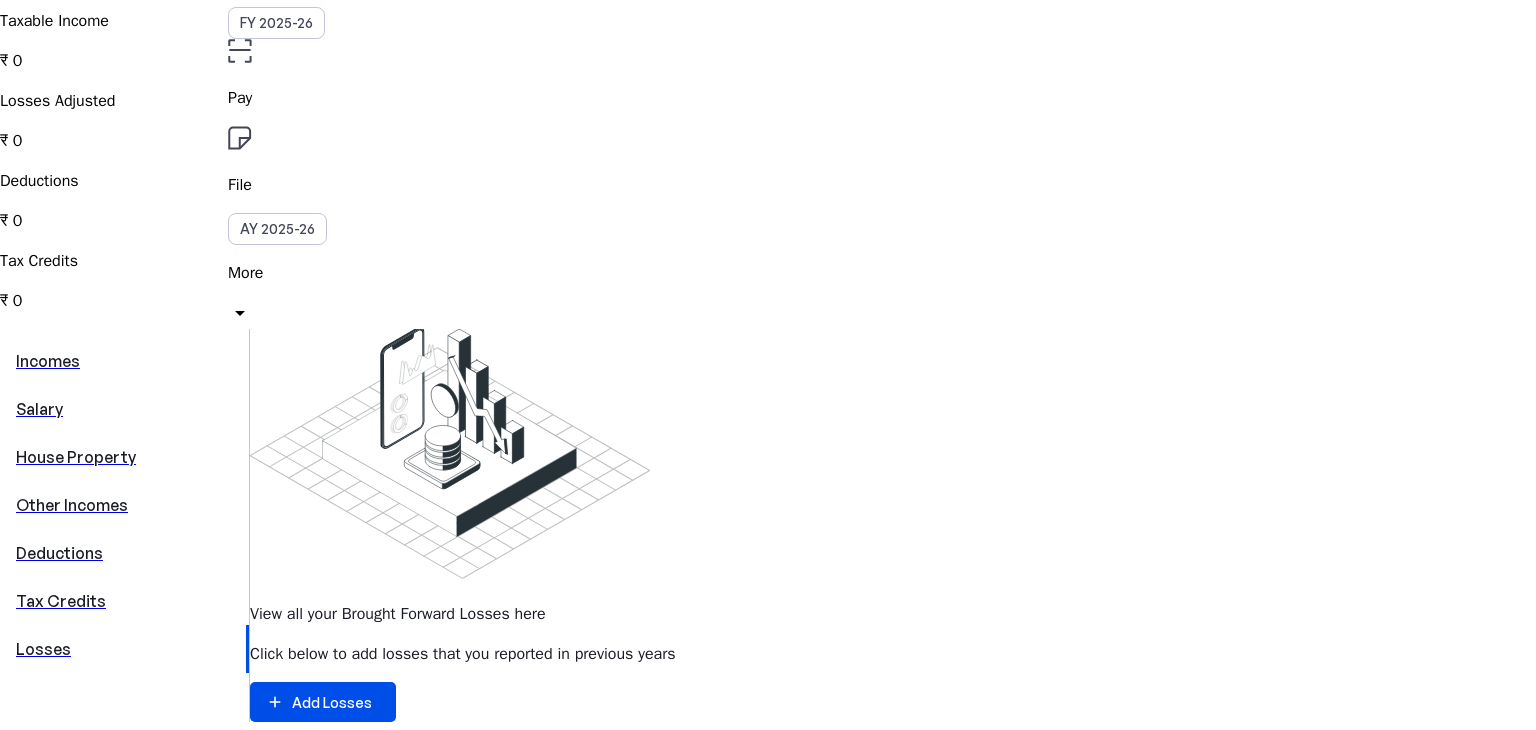 scroll, scrollTop: 244, scrollLeft: 0, axis: vertical 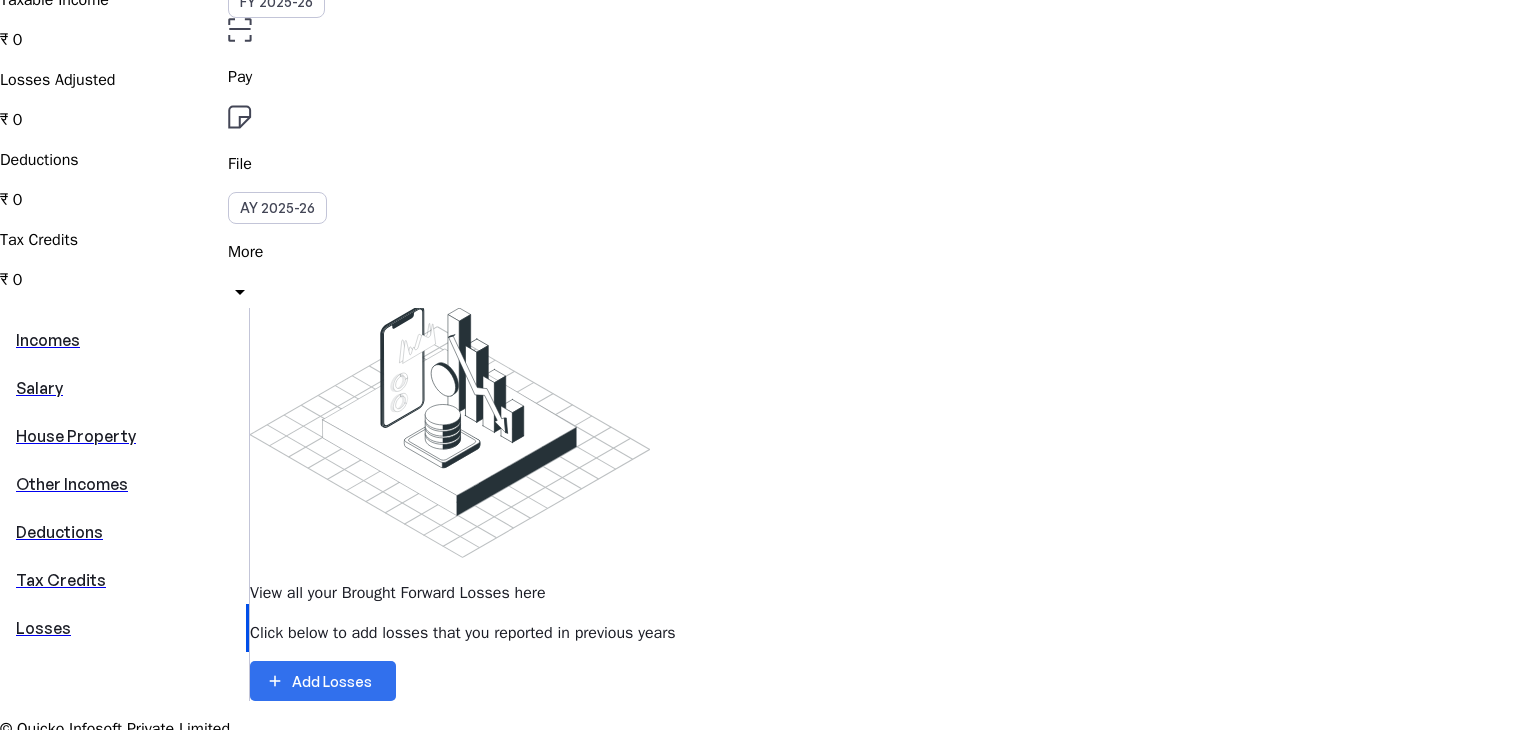 click on "add" at bounding box center (275, 681) 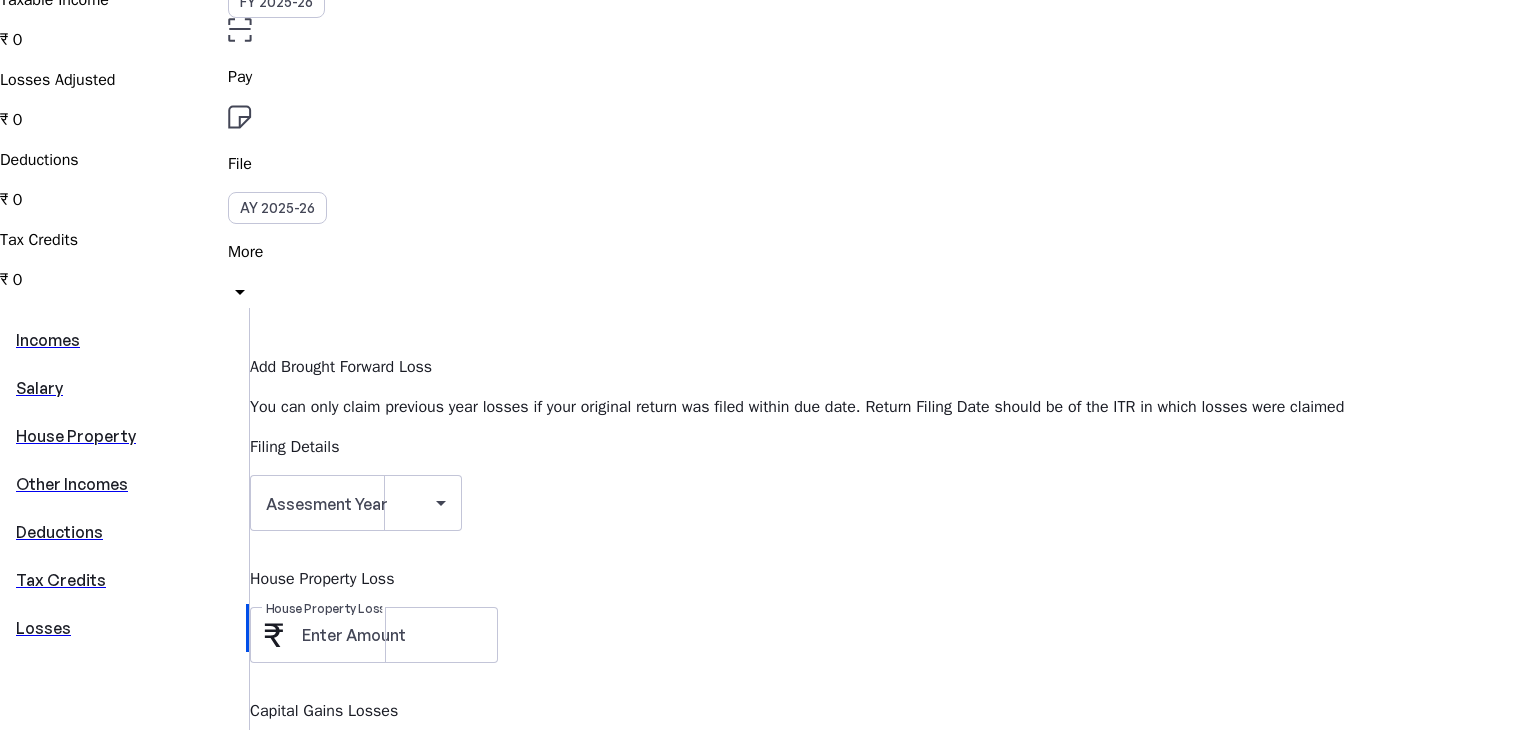 scroll, scrollTop: 0, scrollLeft: 0, axis: both 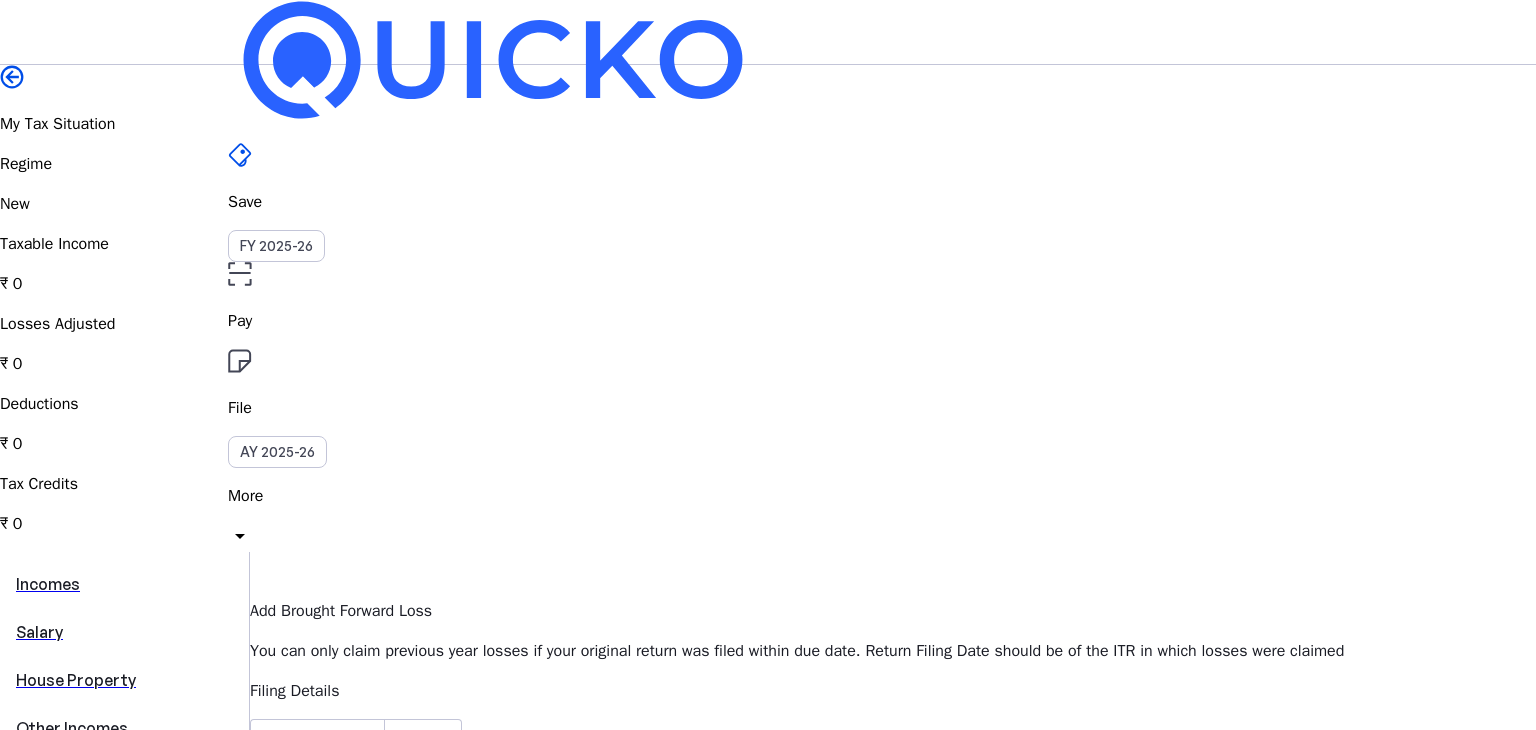 click at bounding box center [12, 77] 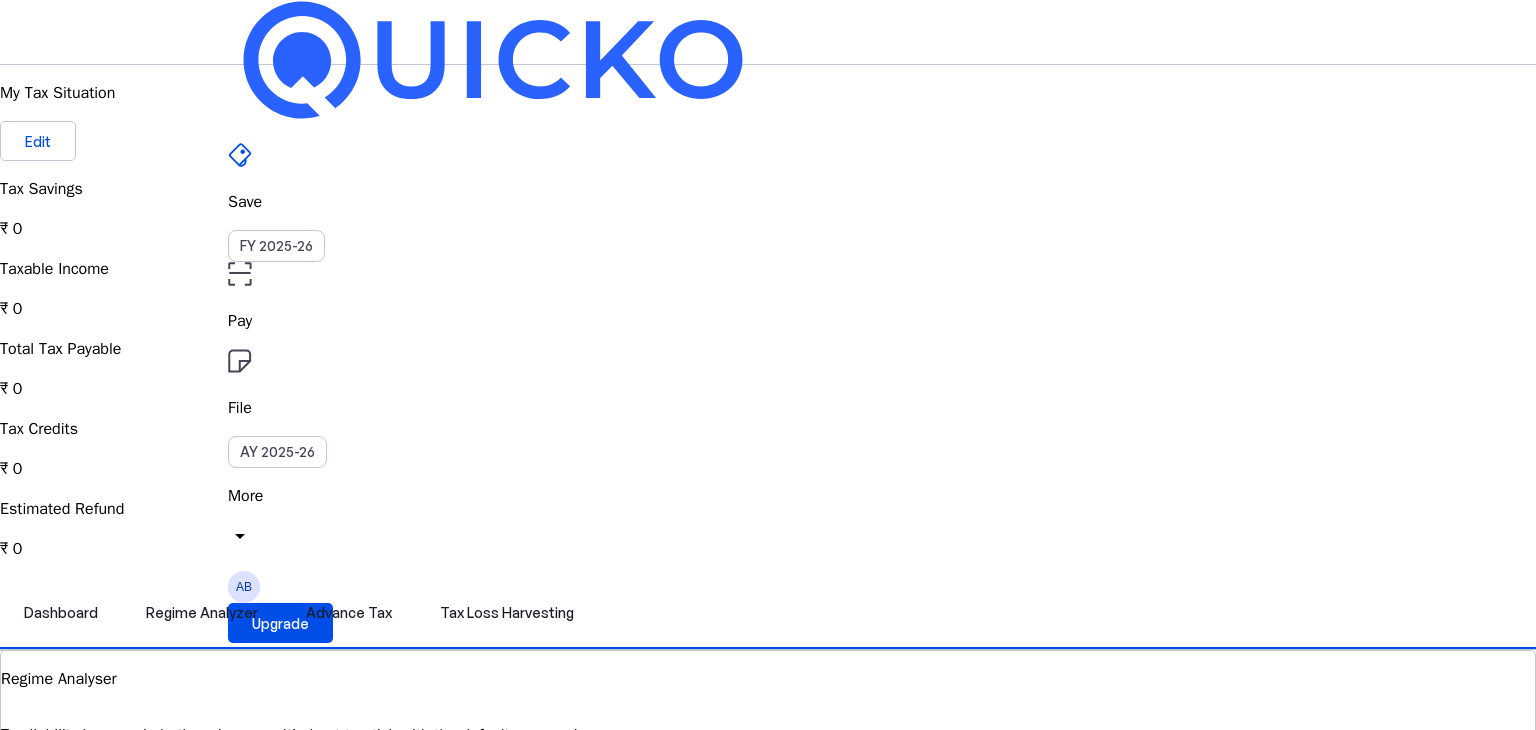 click on "Save FY 2025-26" at bounding box center [768, 202] 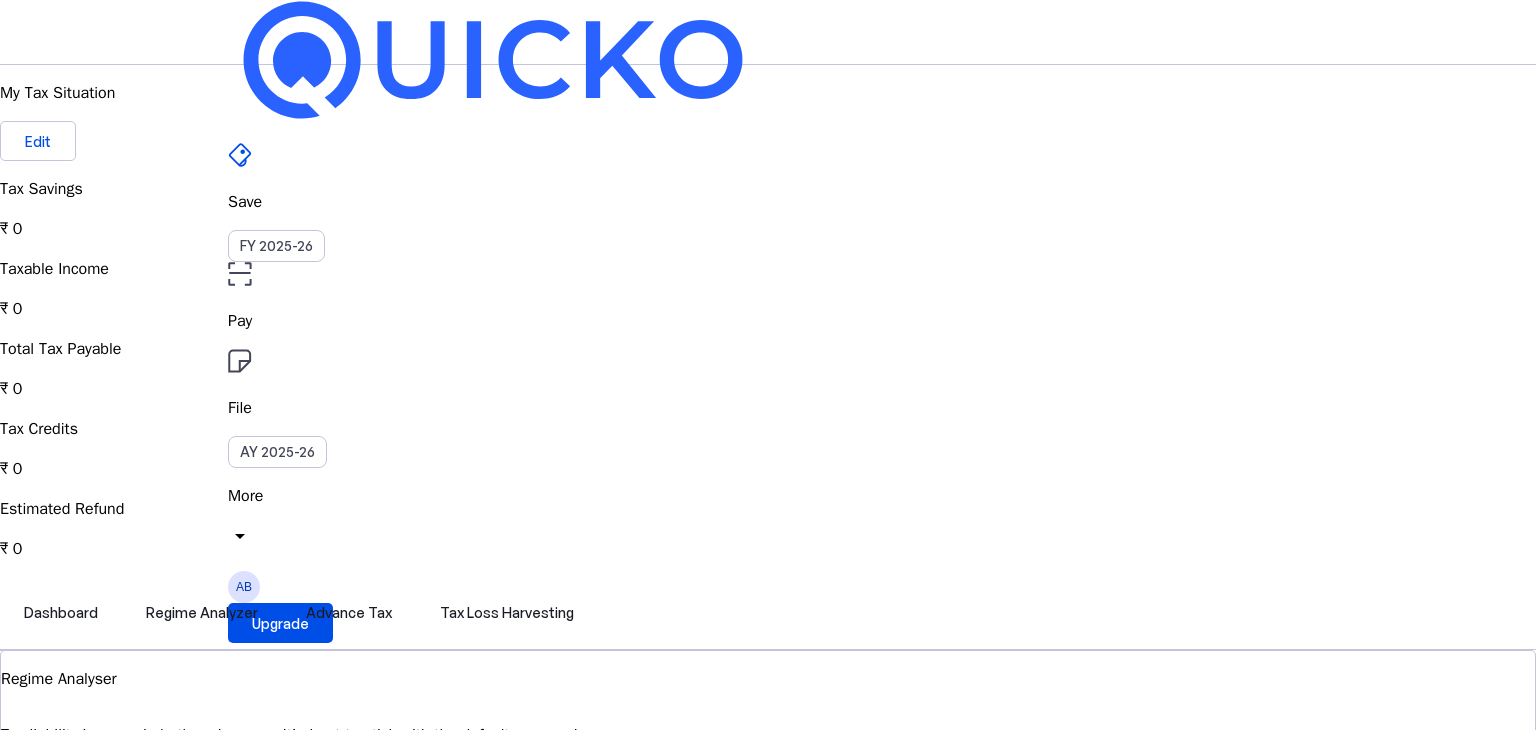 click on "File" at bounding box center [768, 321] 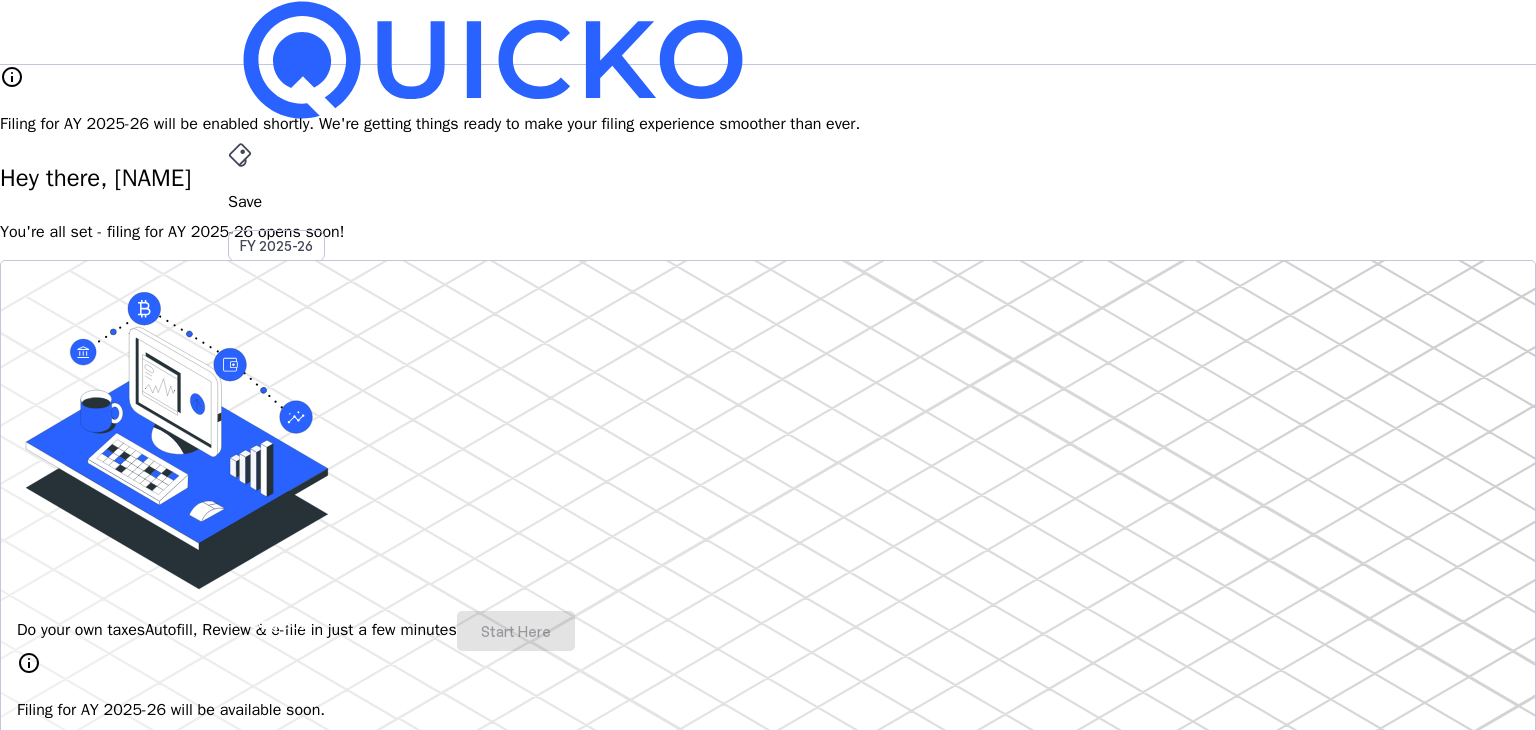 click at bounding box center (240, 155) 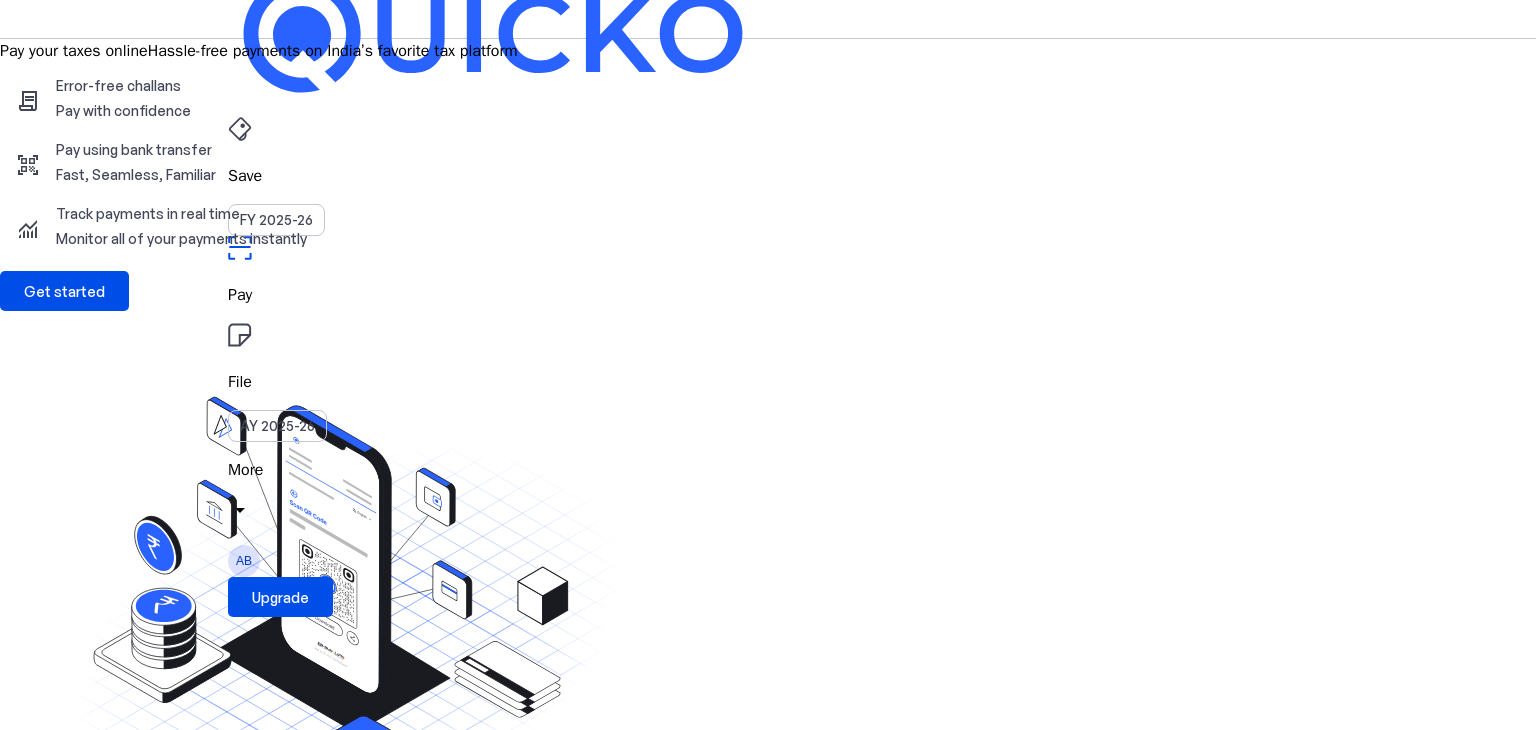 scroll, scrollTop: 0, scrollLeft: 0, axis: both 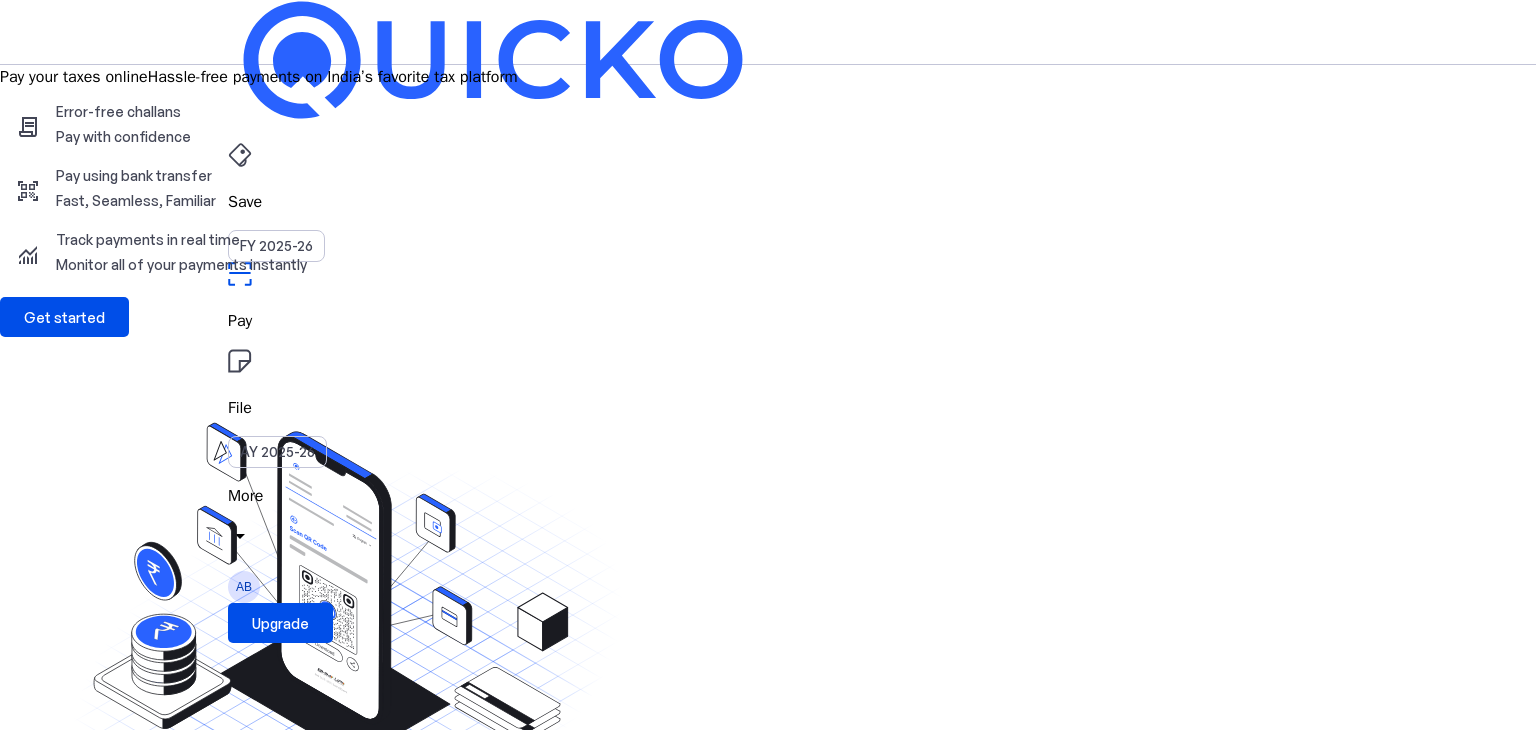 click on "More" at bounding box center (768, 496) 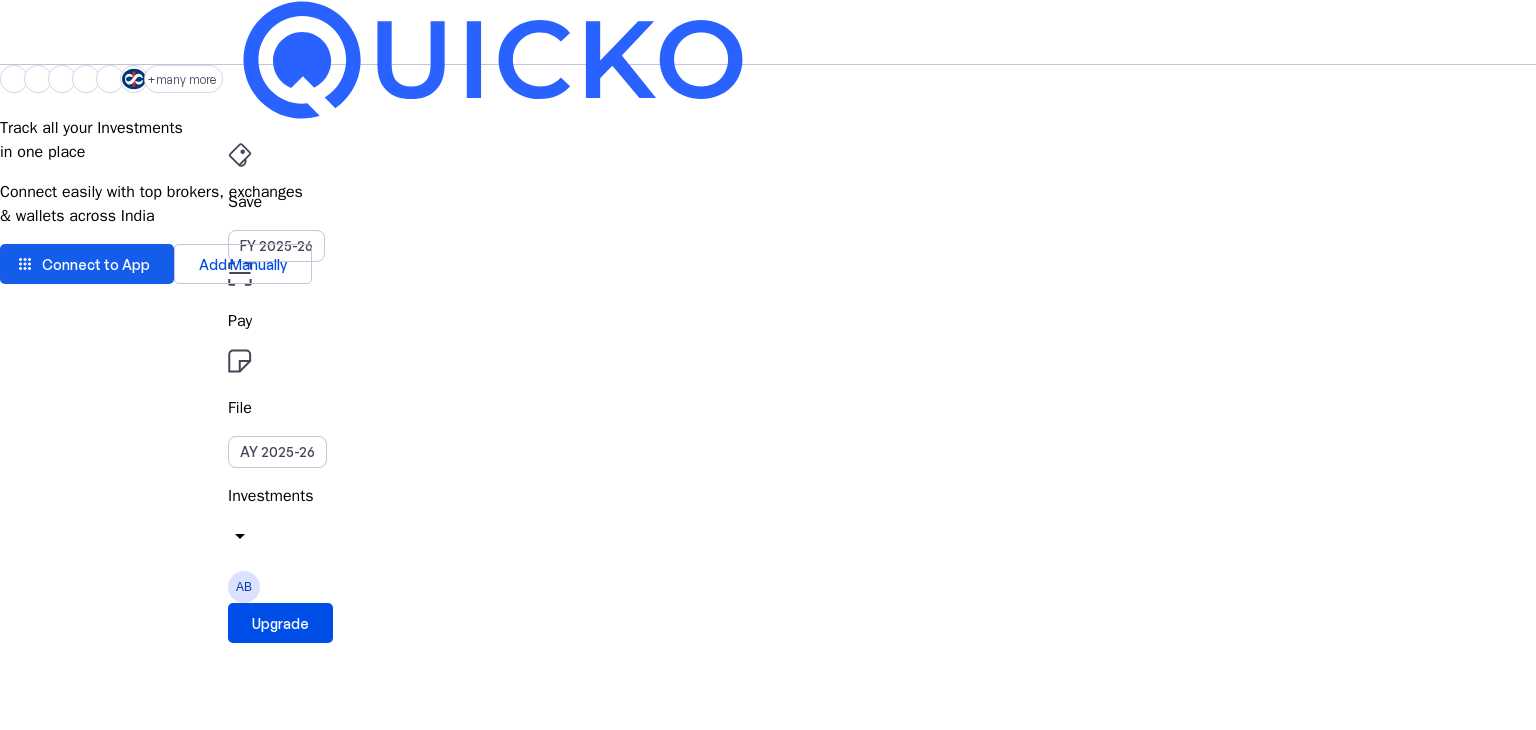 click on "Connect to App" at bounding box center (96, 264) 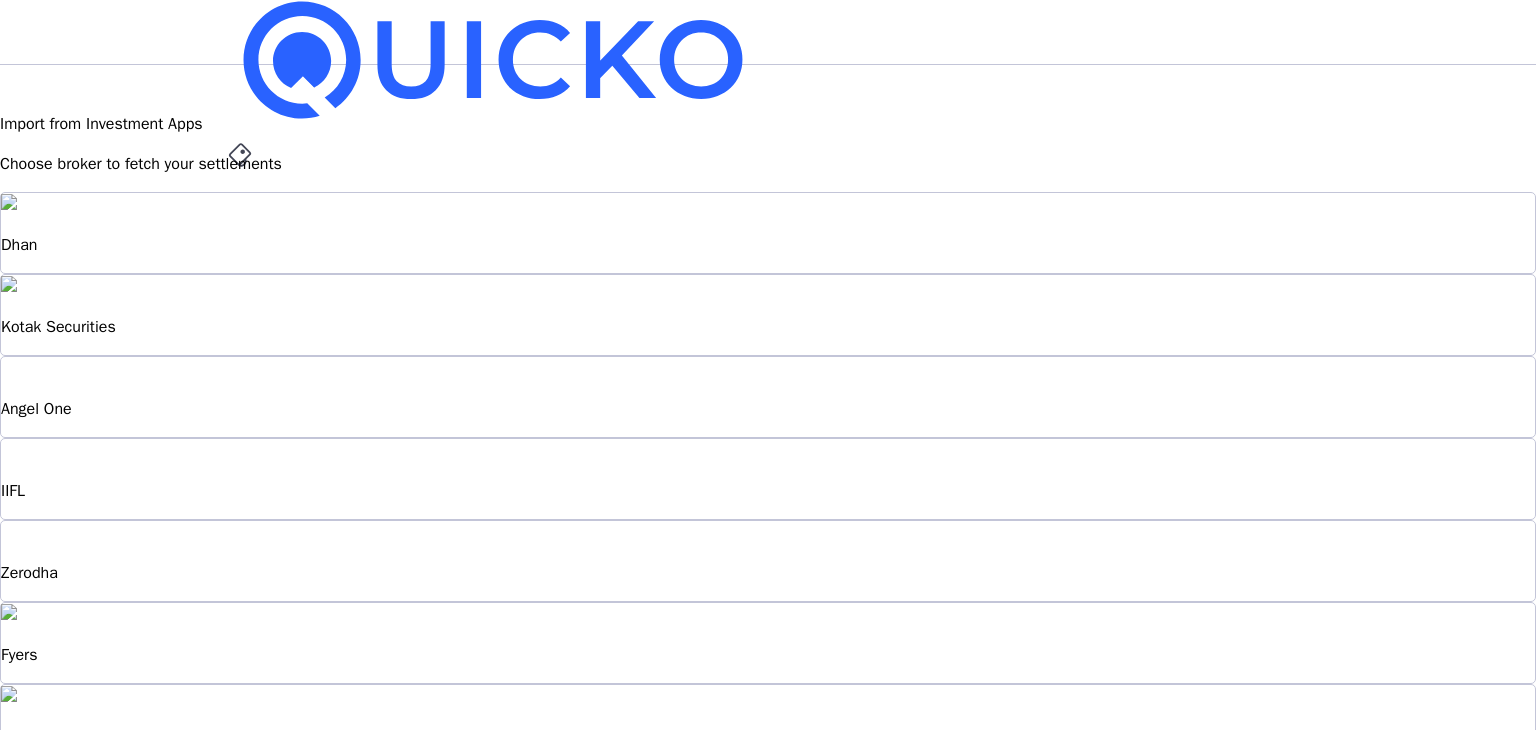 click on "Upstox" at bounding box center (768, 245) 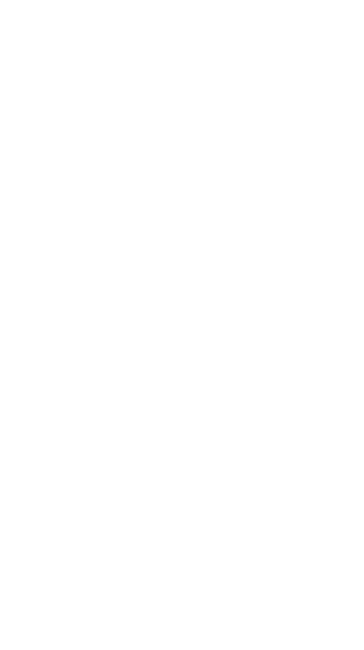 scroll, scrollTop: 0, scrollLeft: 0, axis: both 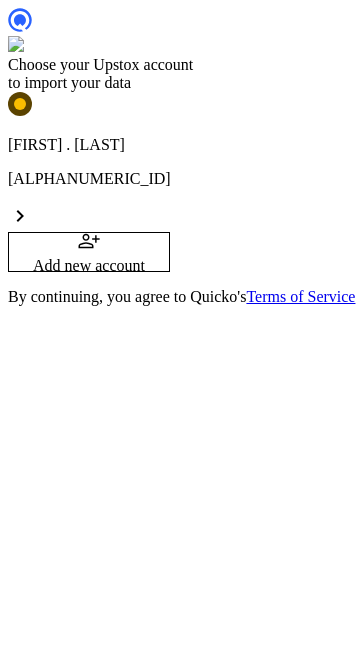 click on "[LICENSE]" at bounding box center [182, 179] 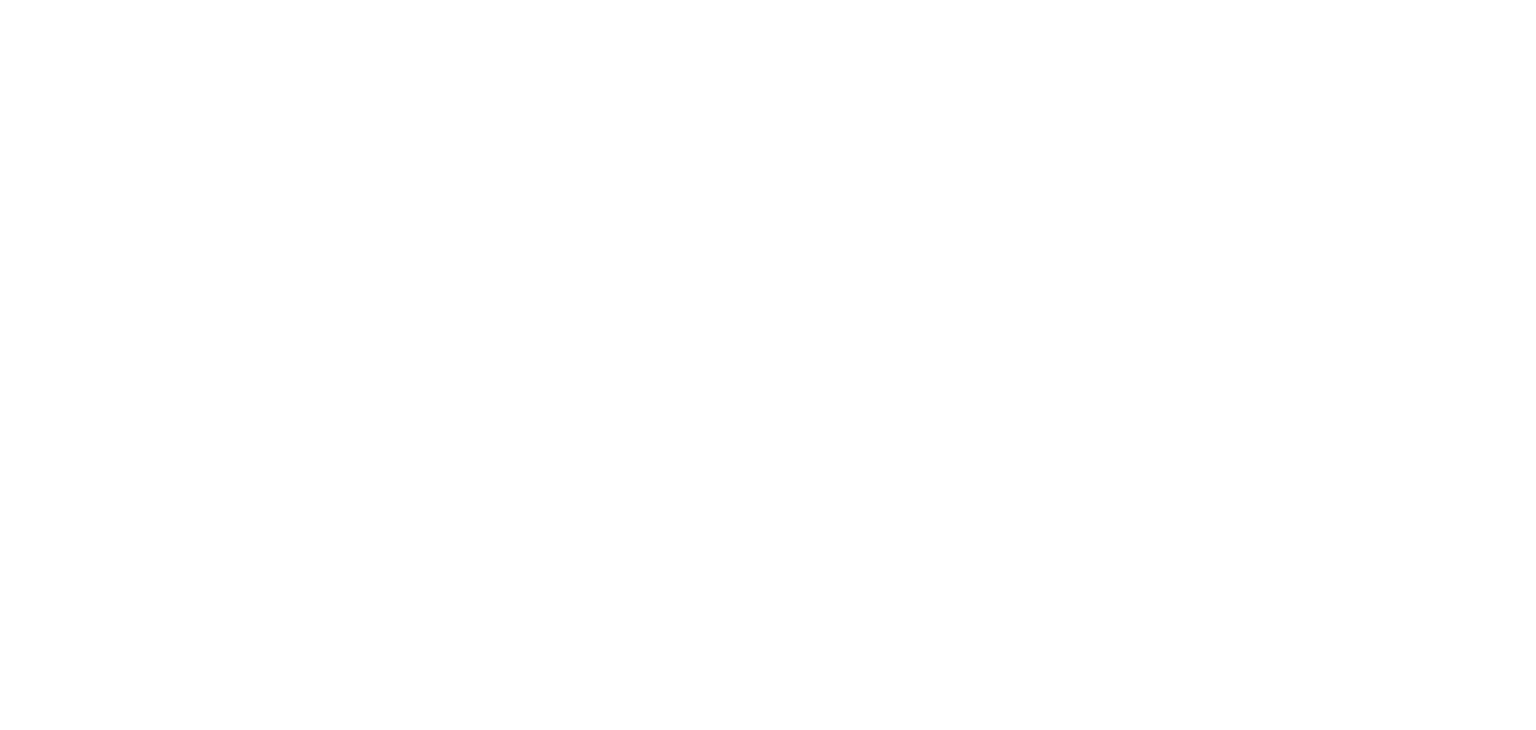 scroll, scrollTop: 0, scrollLeft: 0, axis: both 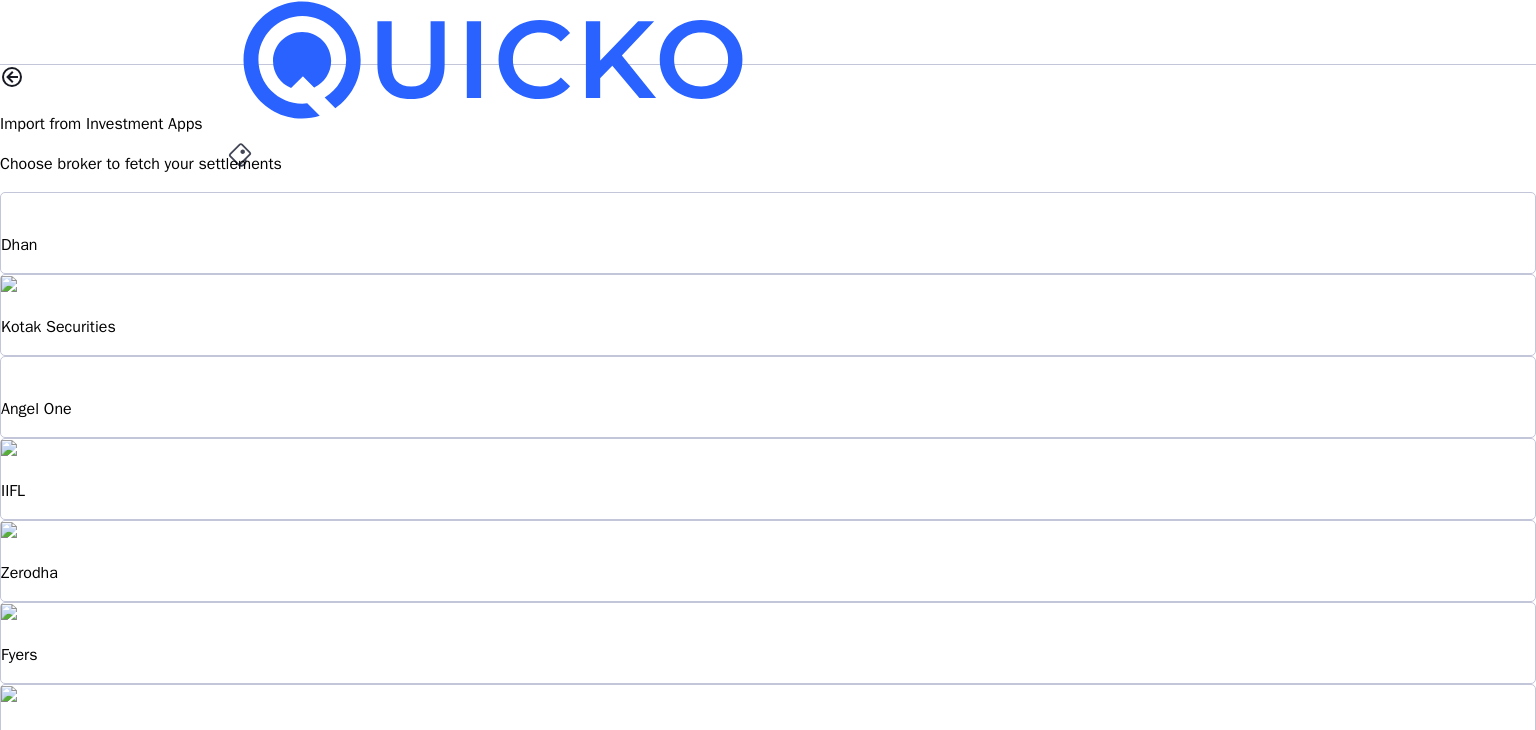 click on "Upstox" at bounding box center [768, 725] 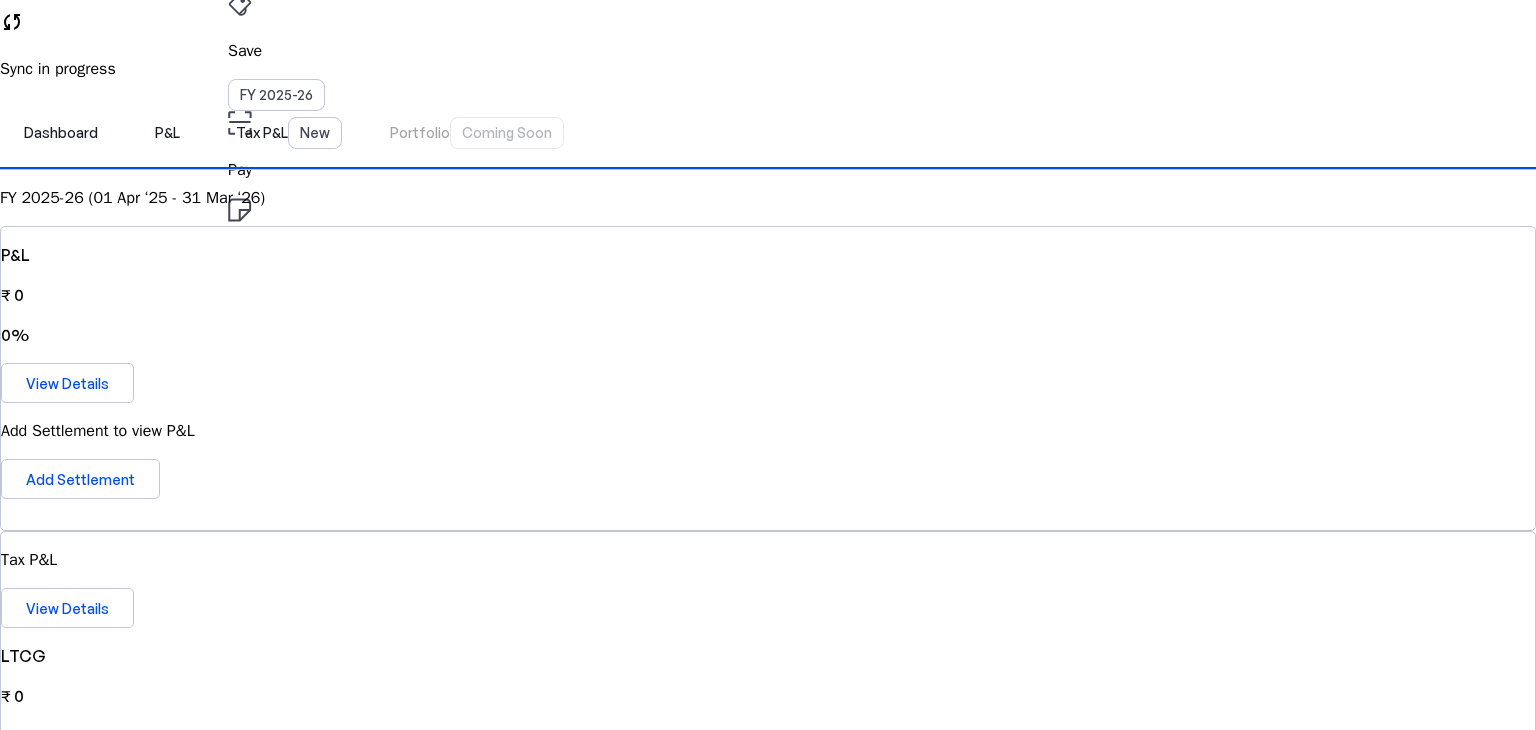 scroll, scrollTop: 152, scrollLeft: 0, axis: vertical 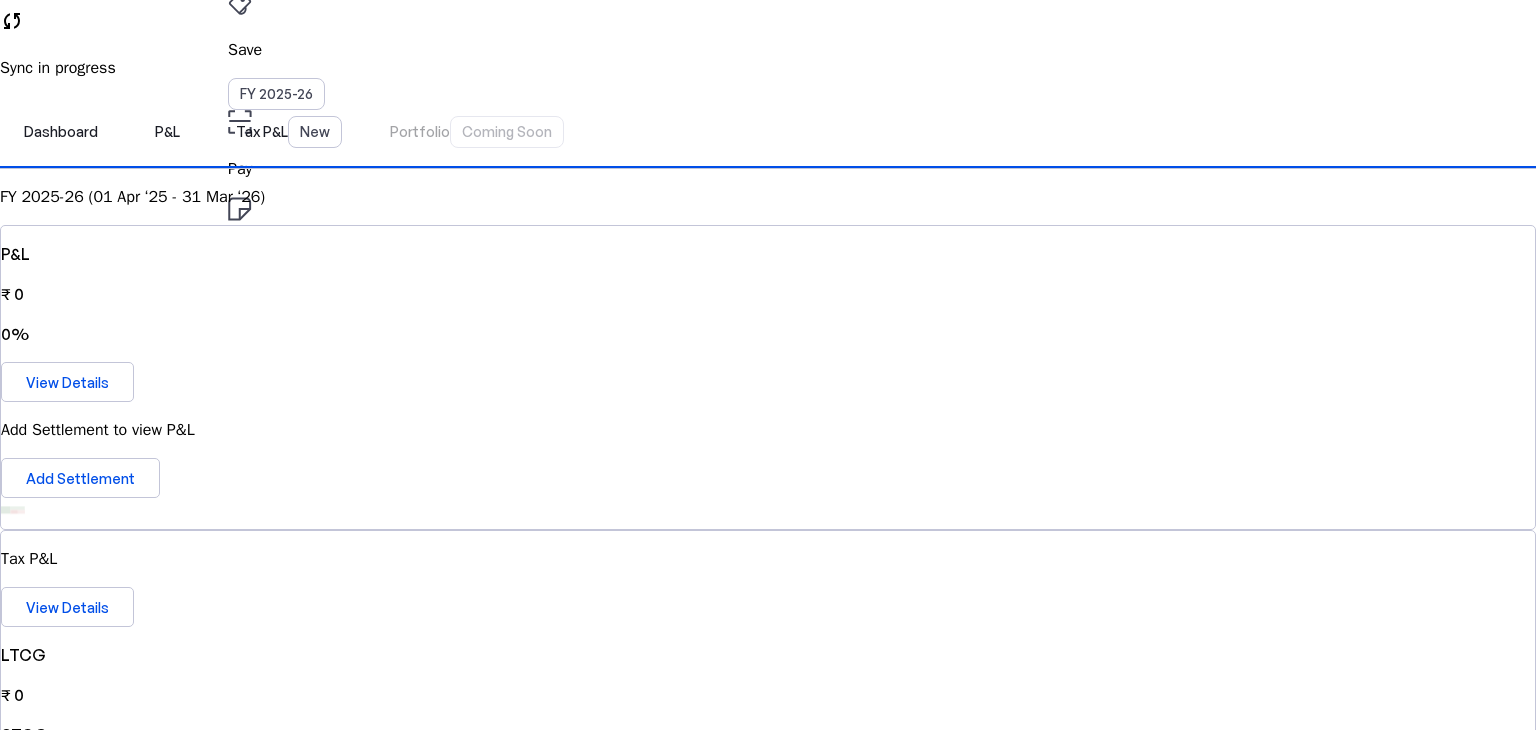 click on "add" at bounding box center [701, 1778] 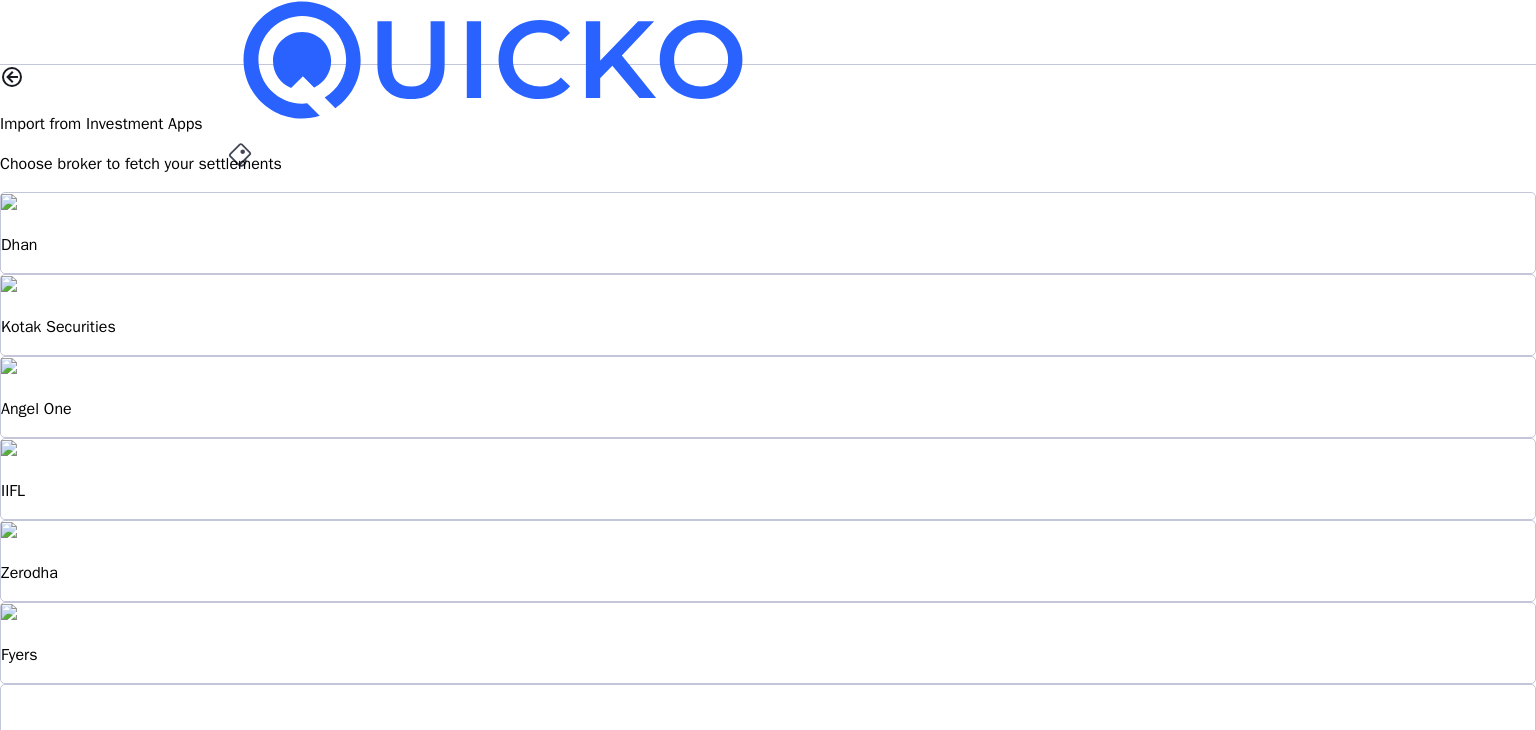 click on "Groww" at bounding box center (768, 889) 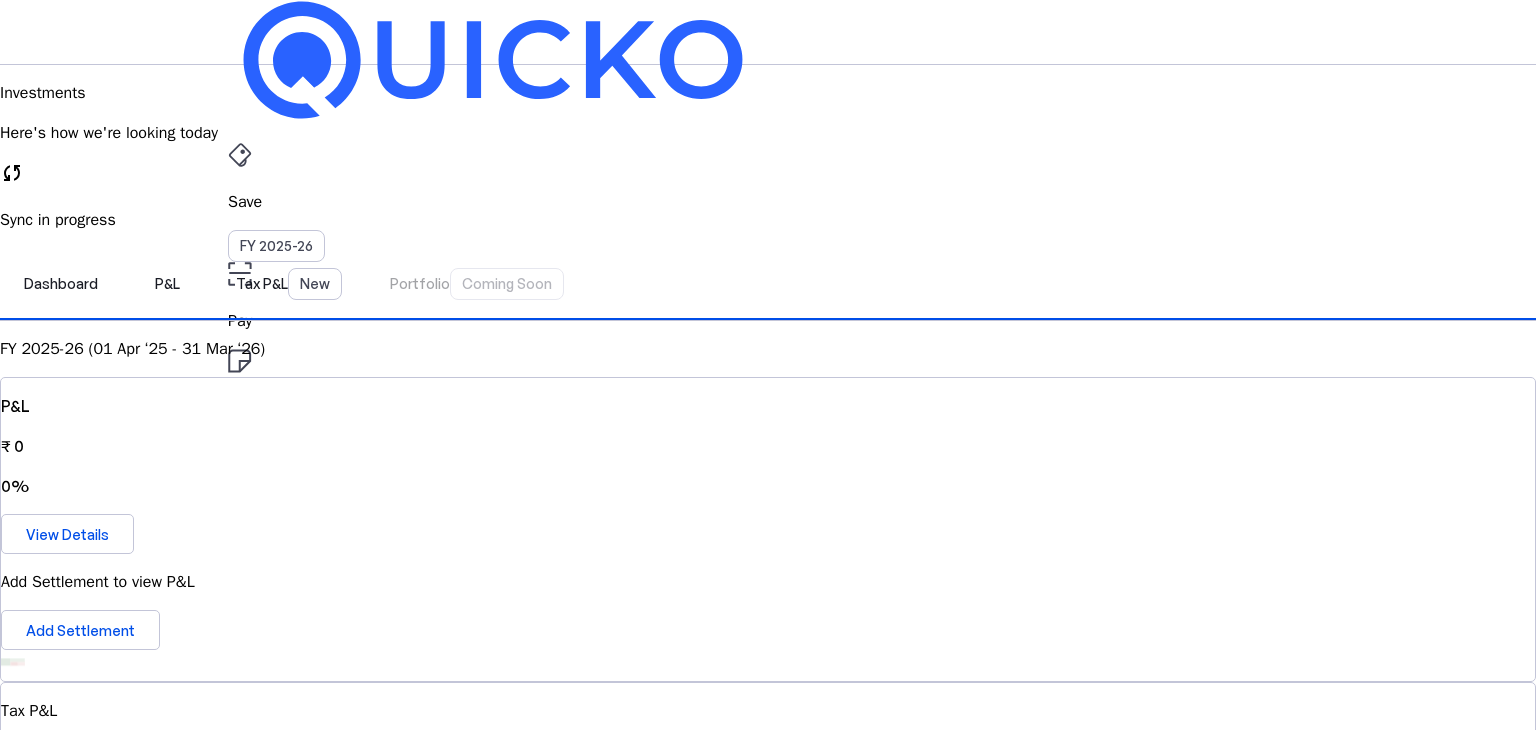 click on "Zerodha KF3180" at bounding box center [768, 1841] 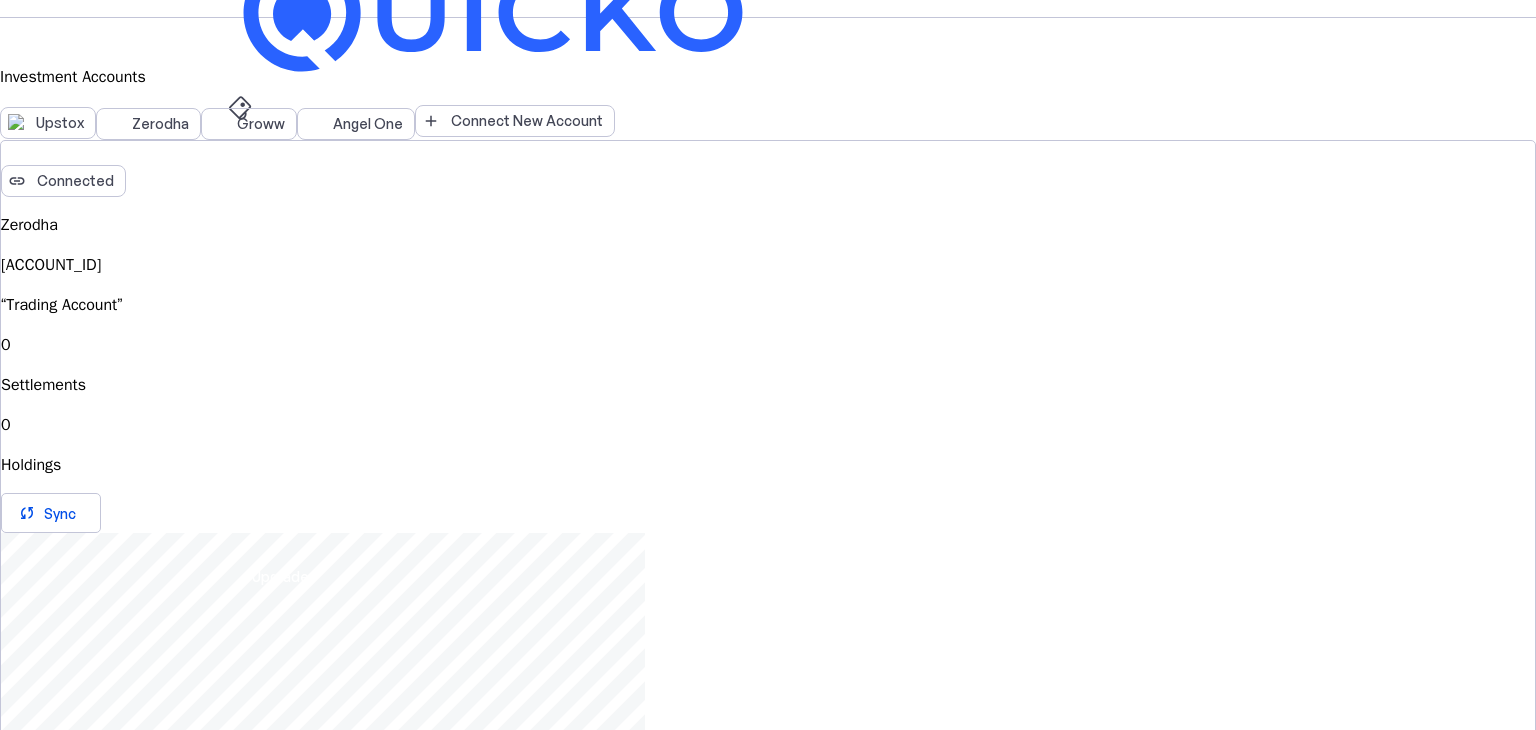 scroll, scrollTop: 0, scrollLeft: 0, axis: both 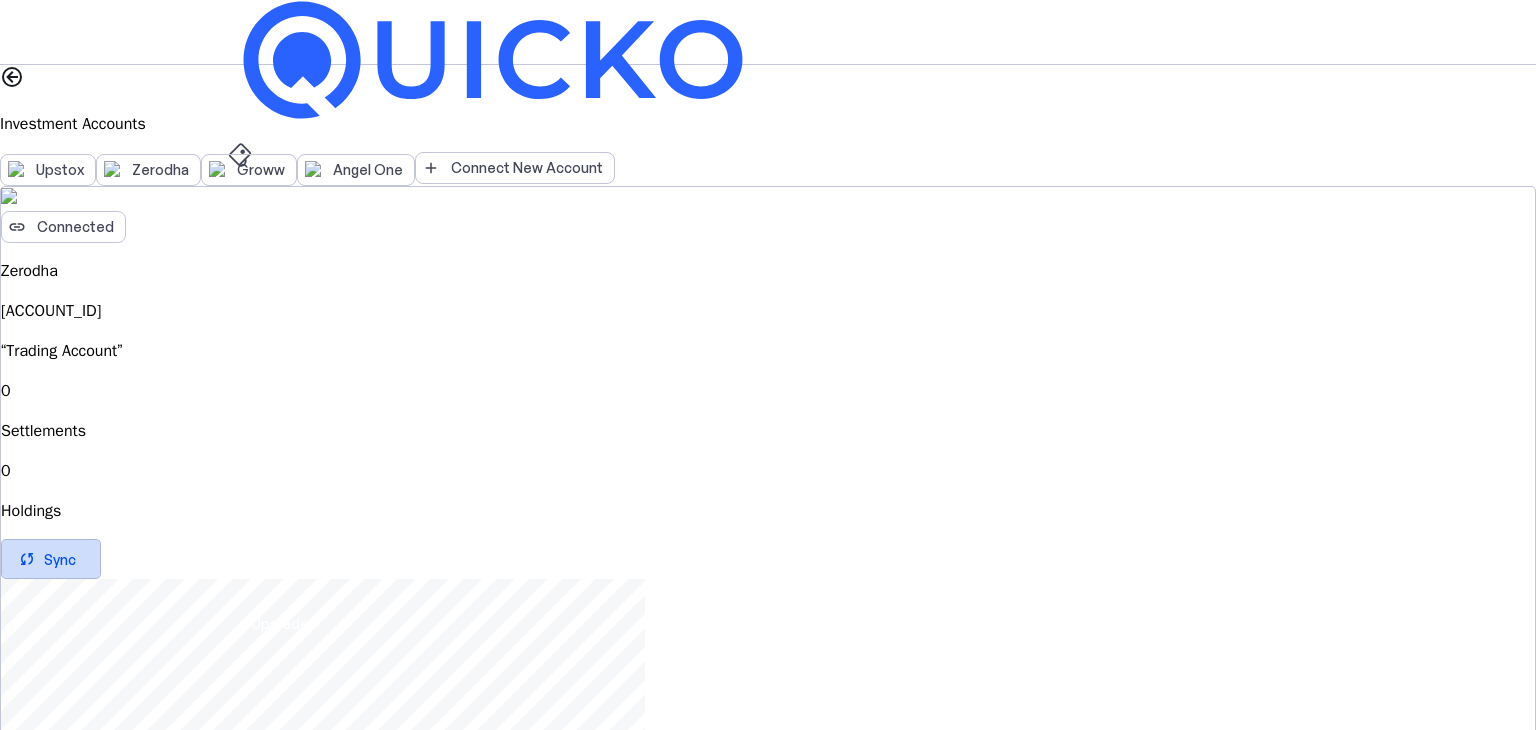 click at bounding box center (51, 559) 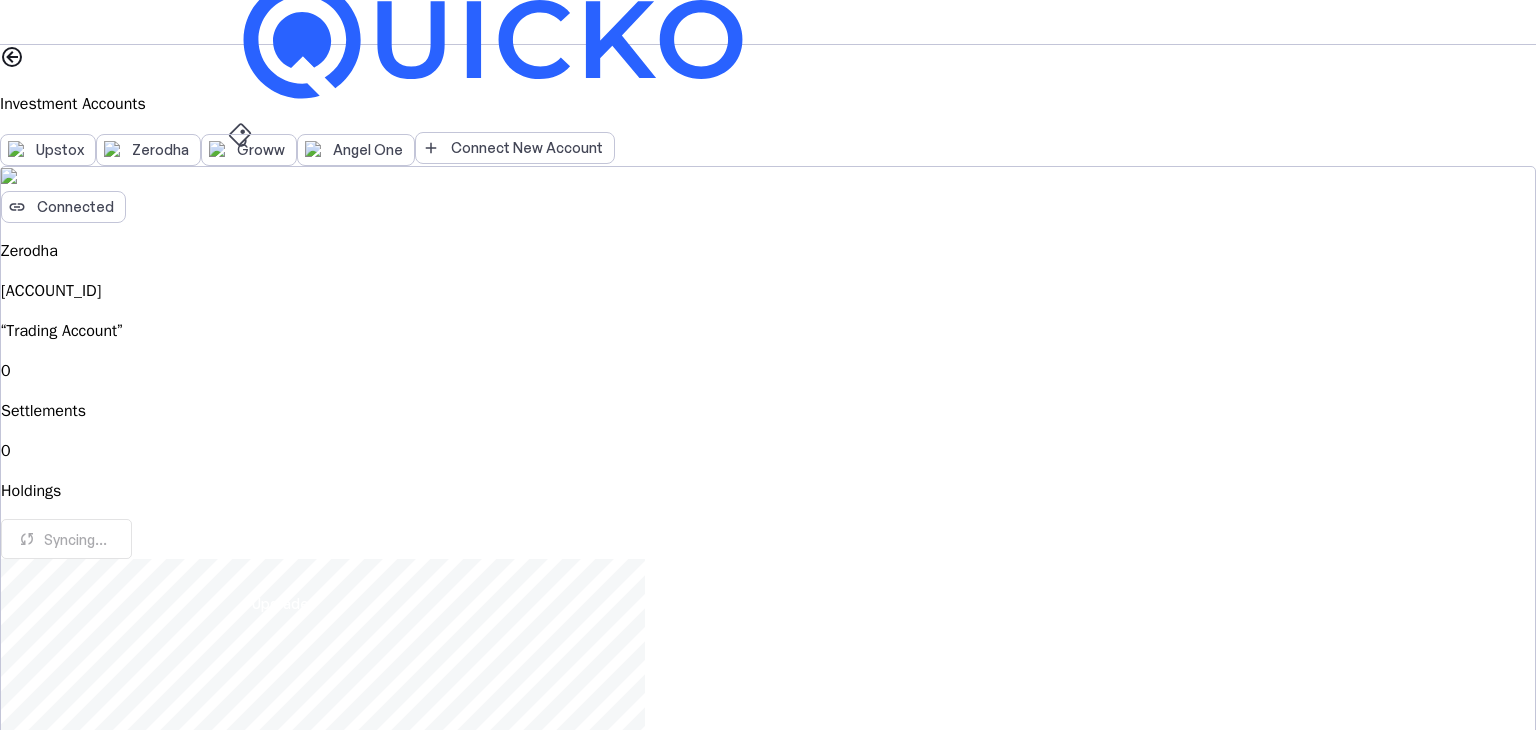 scroll, scrollTop: 0, scrollLeft: 0, axis: both 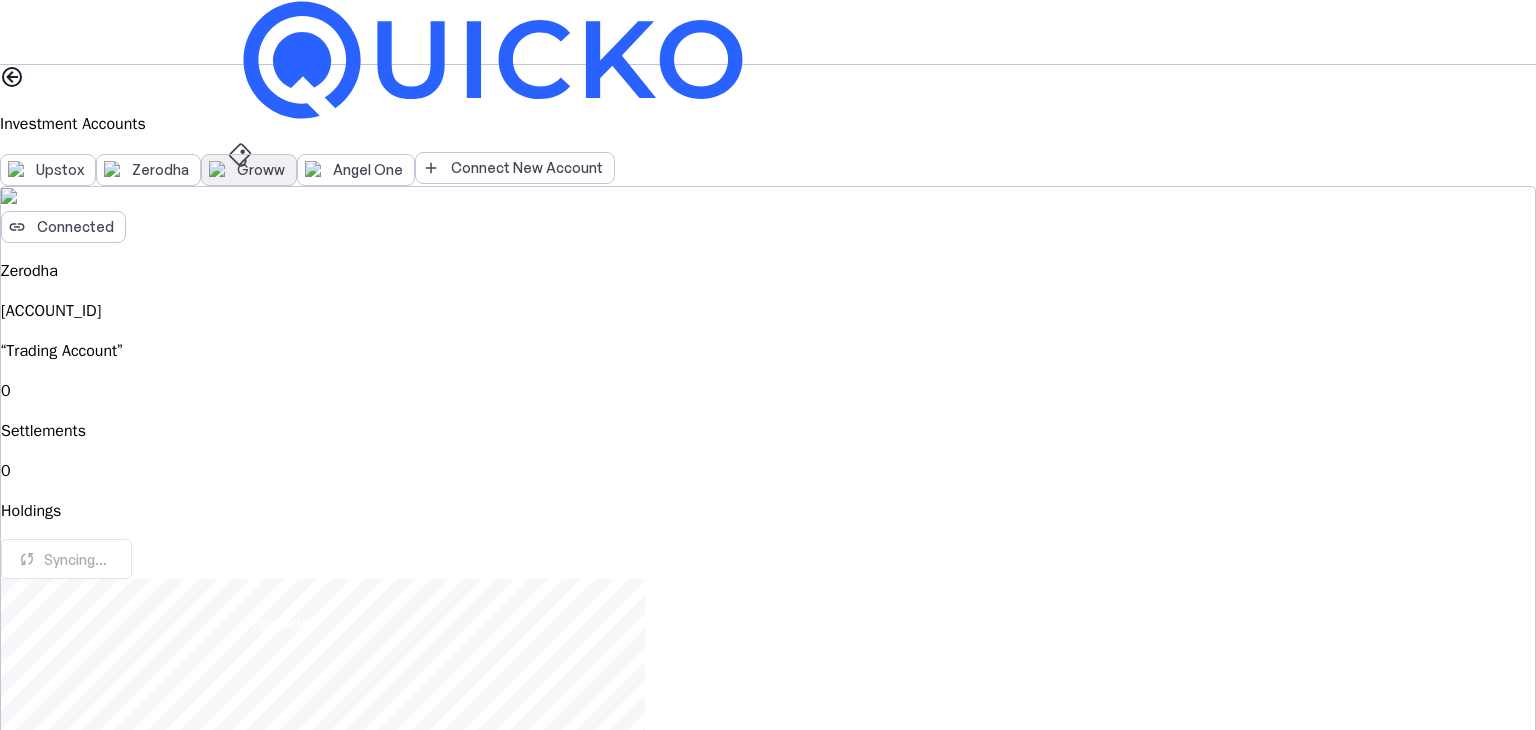 click on "Groww" at bounding box center [249, 170] 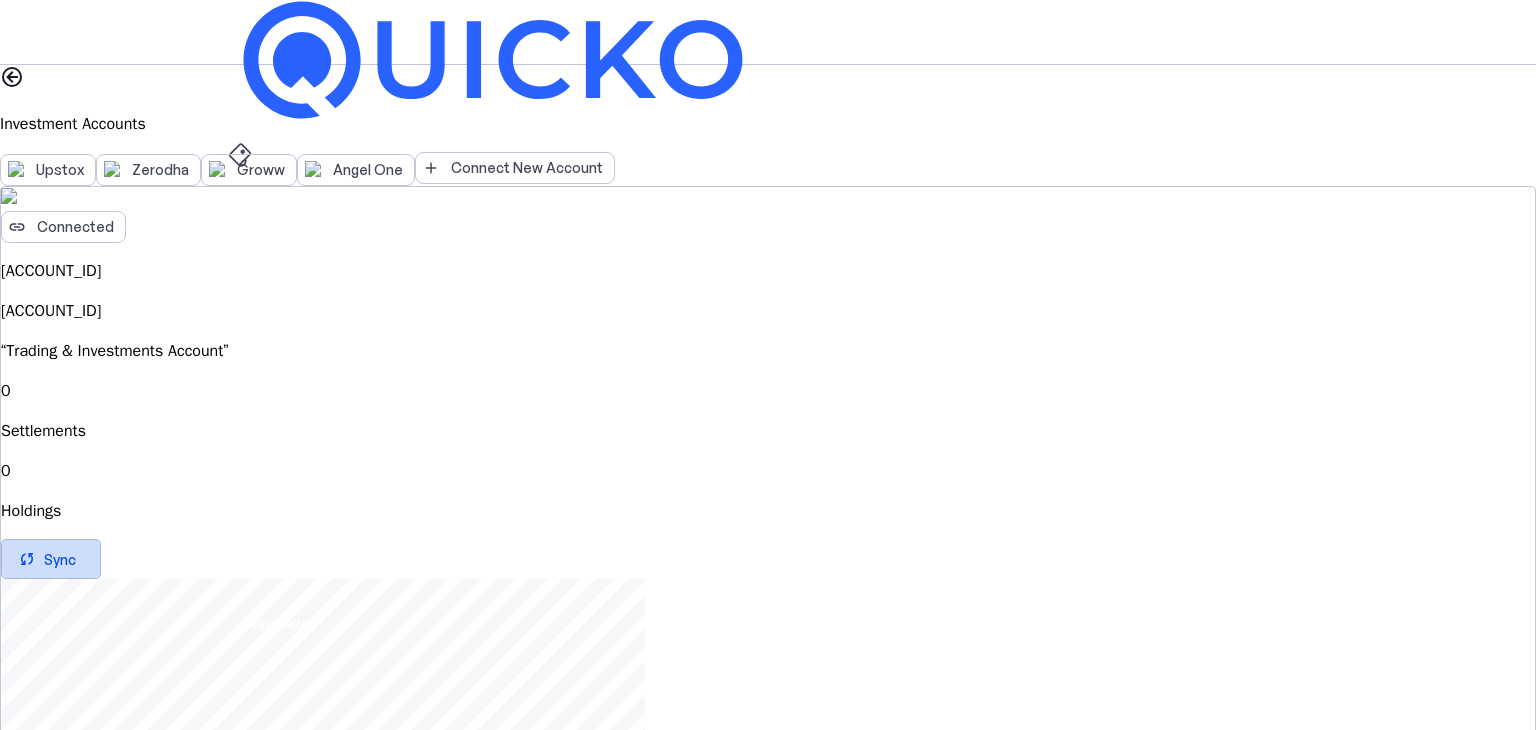 click on "Sync" at bounding box center (60, 559) 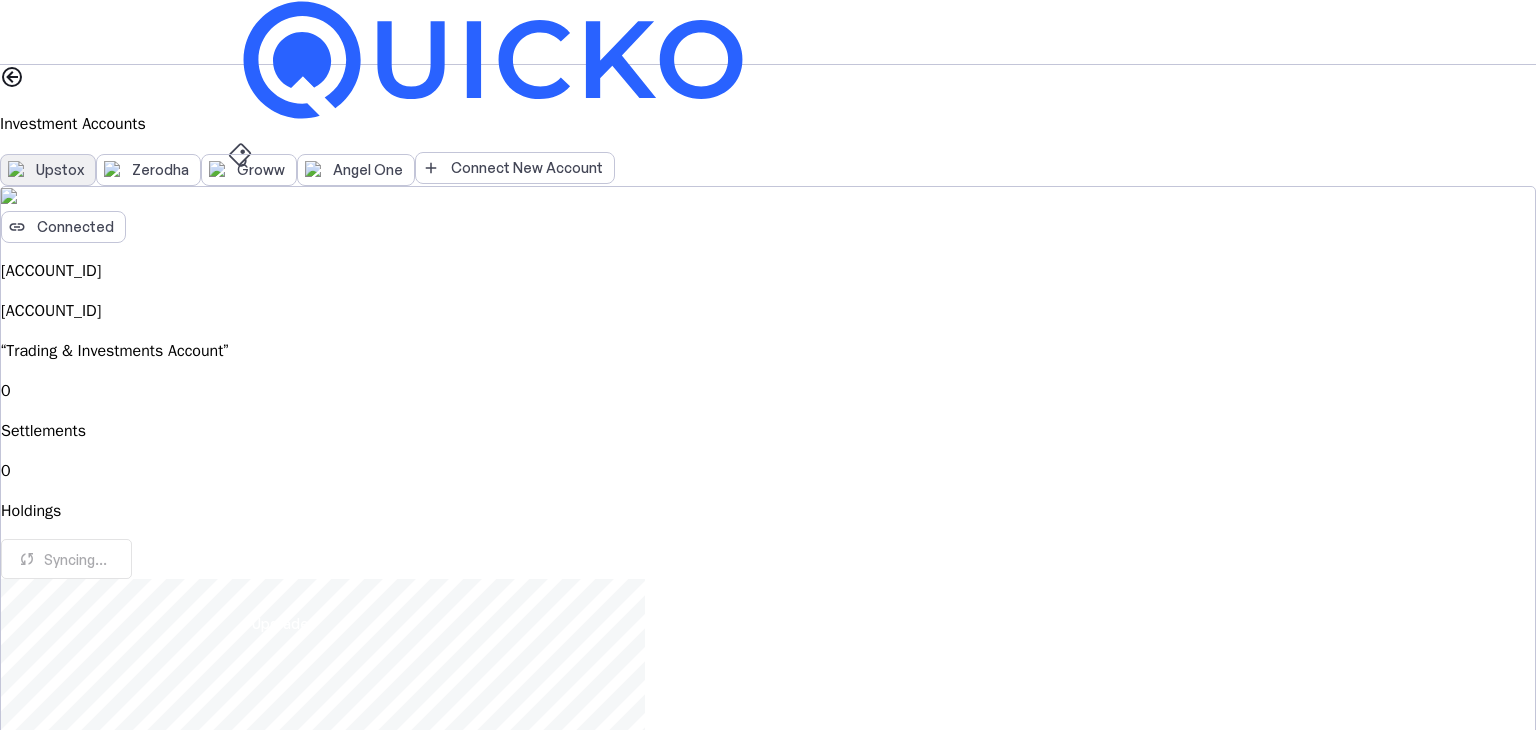 click on "Upstox" at bounding box center [48, 170] 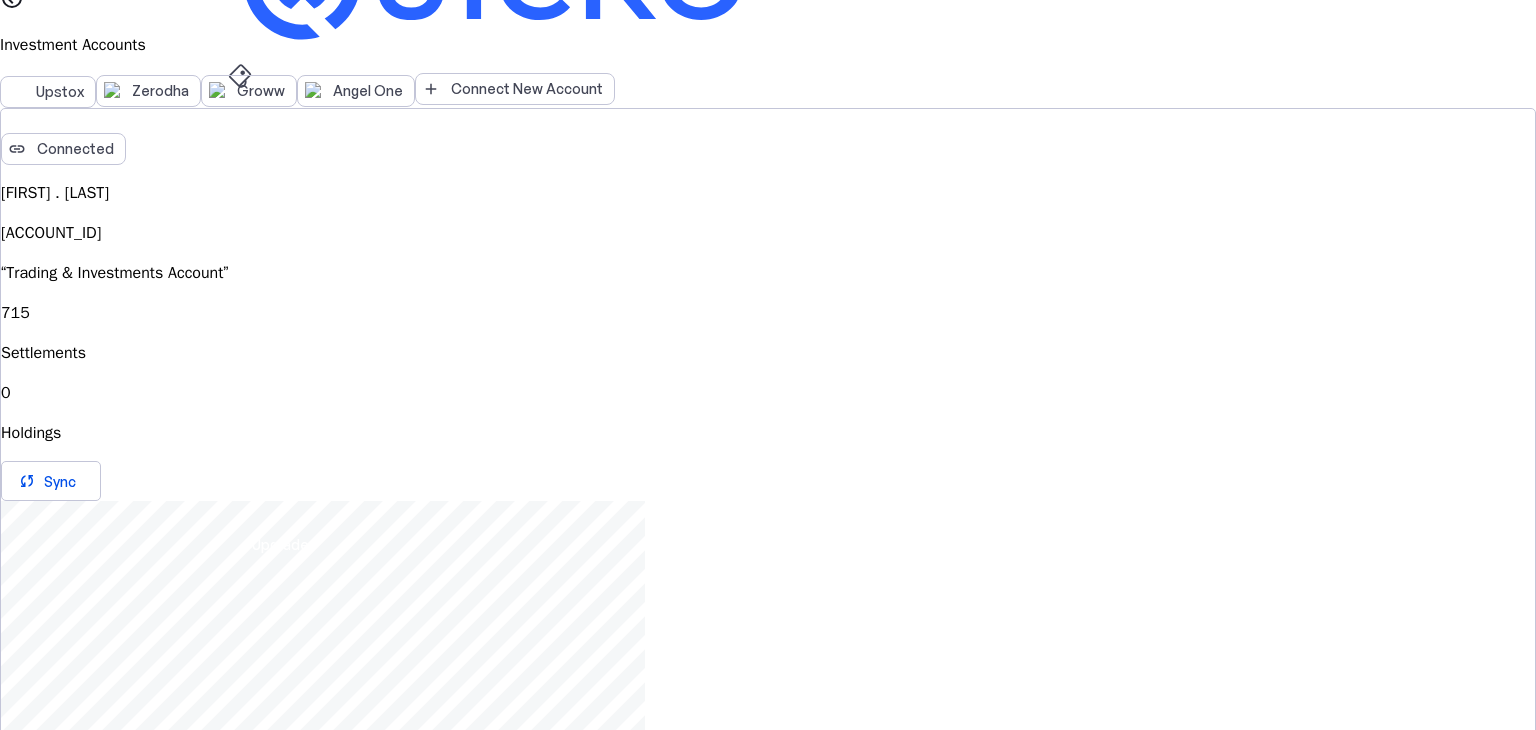 scroll, scrollTop: 77, scrollLeft: 0, axis: vertical 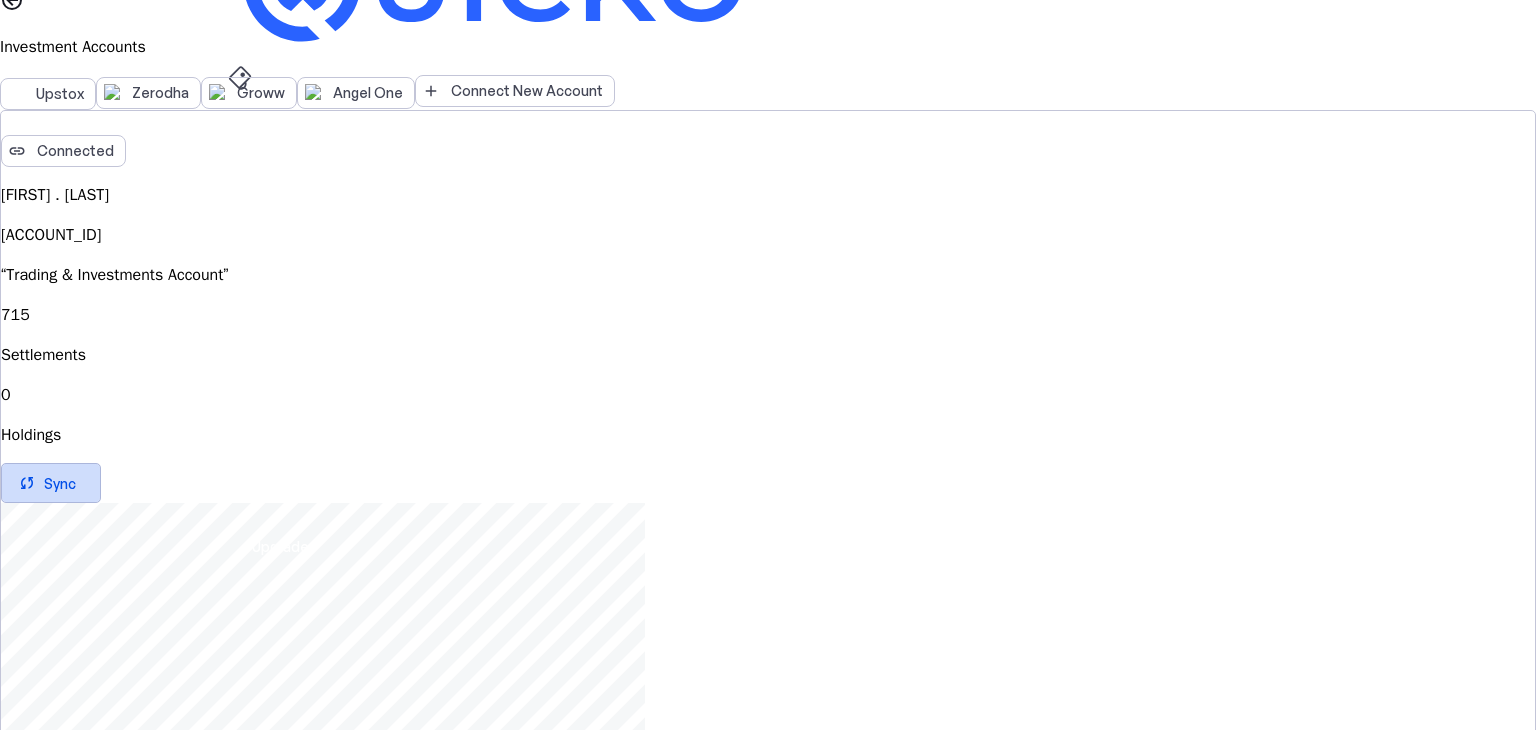 click on "sync" at bounding box center (27, 483) 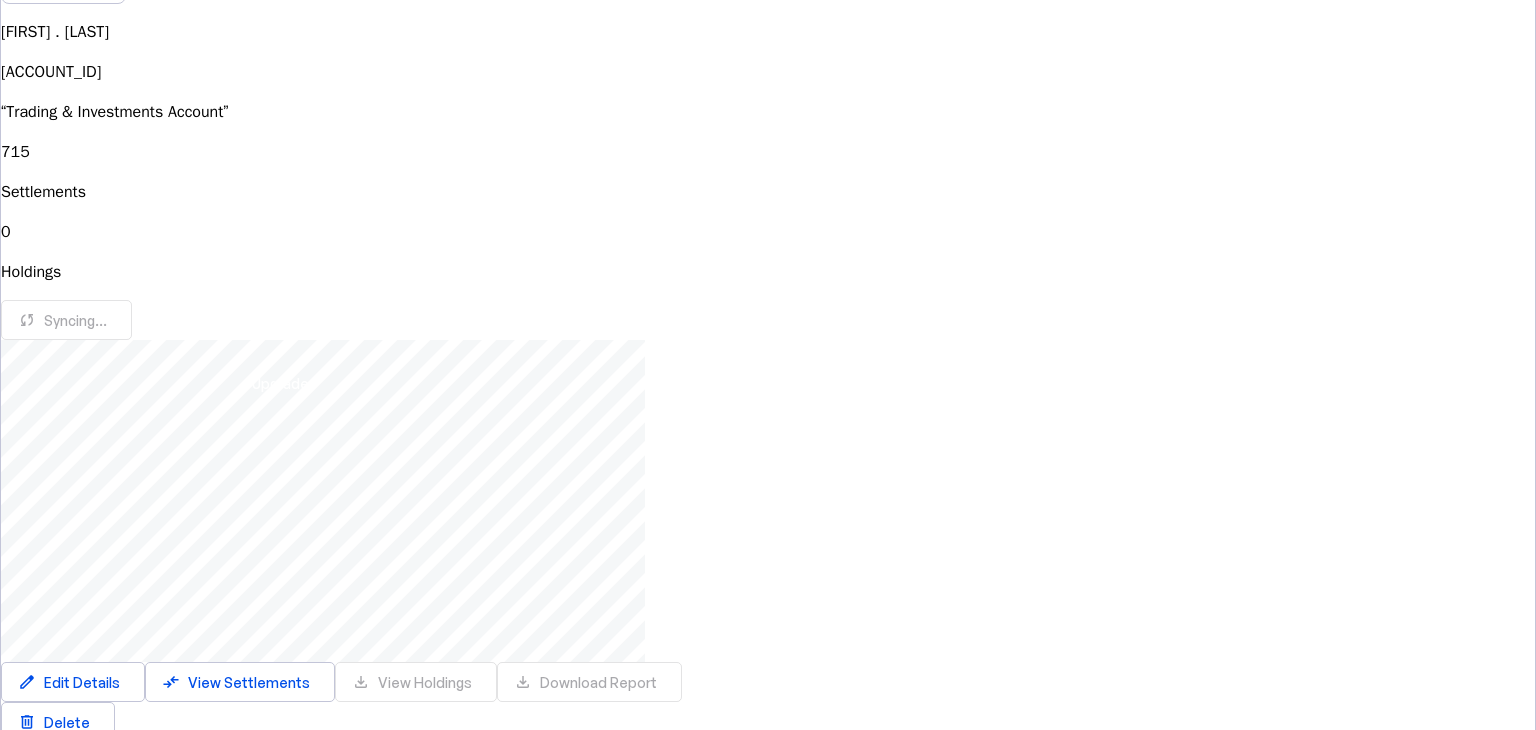 scroll, scrollTop: 248, scrollLeft: 0, axis: vertical 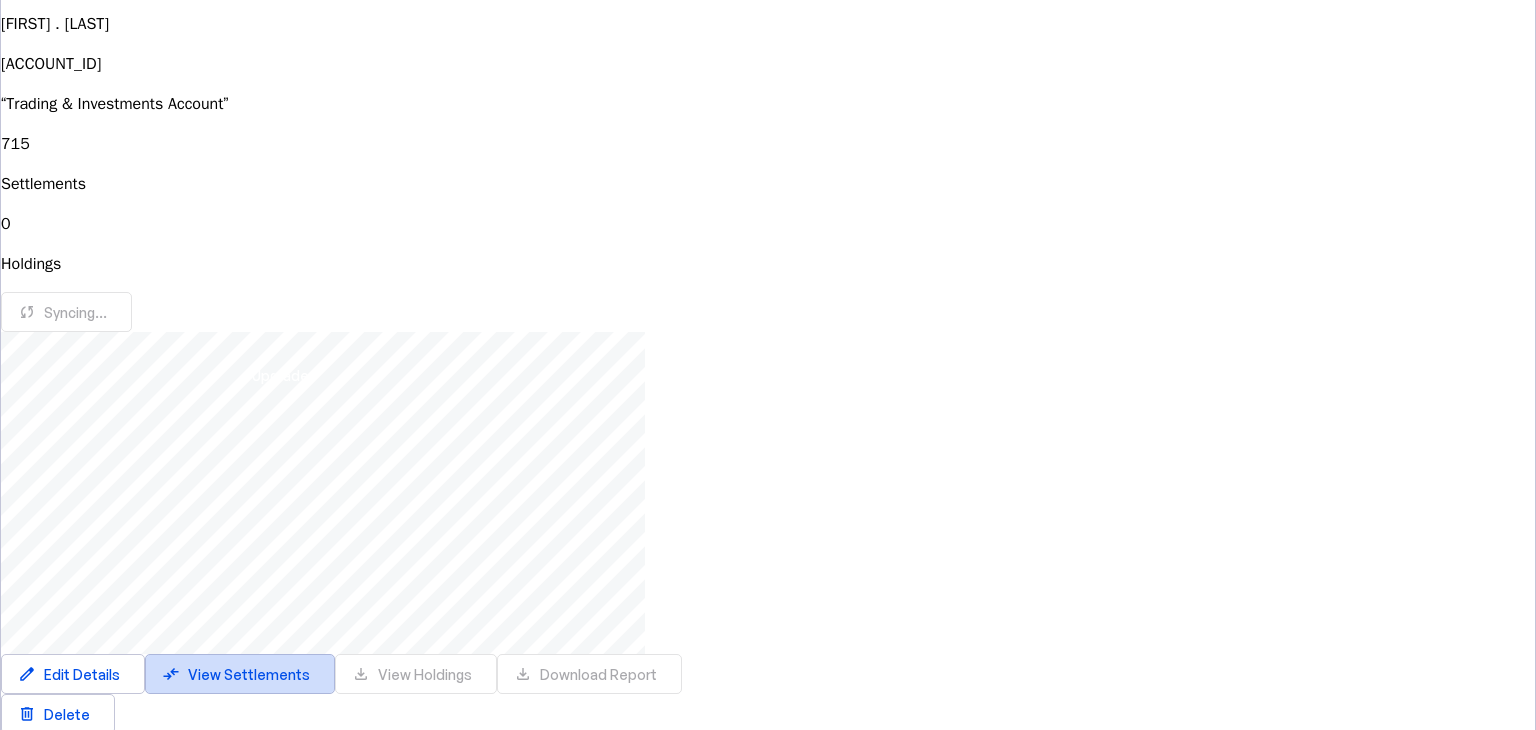 click on "View Settlements" at bounding box center [249, 674] 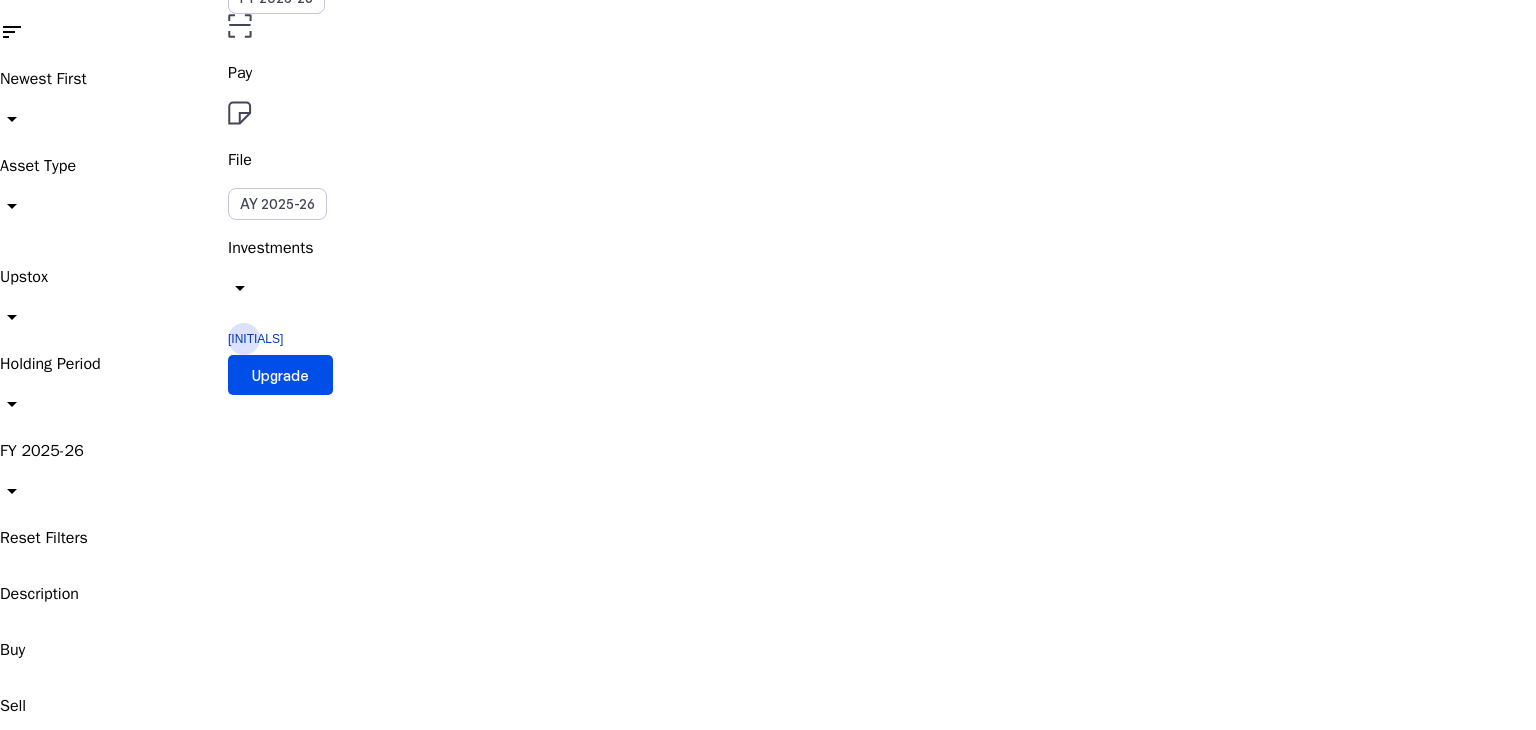 scroll, scrollTop: 0, scrollLeft: 0, axis: both 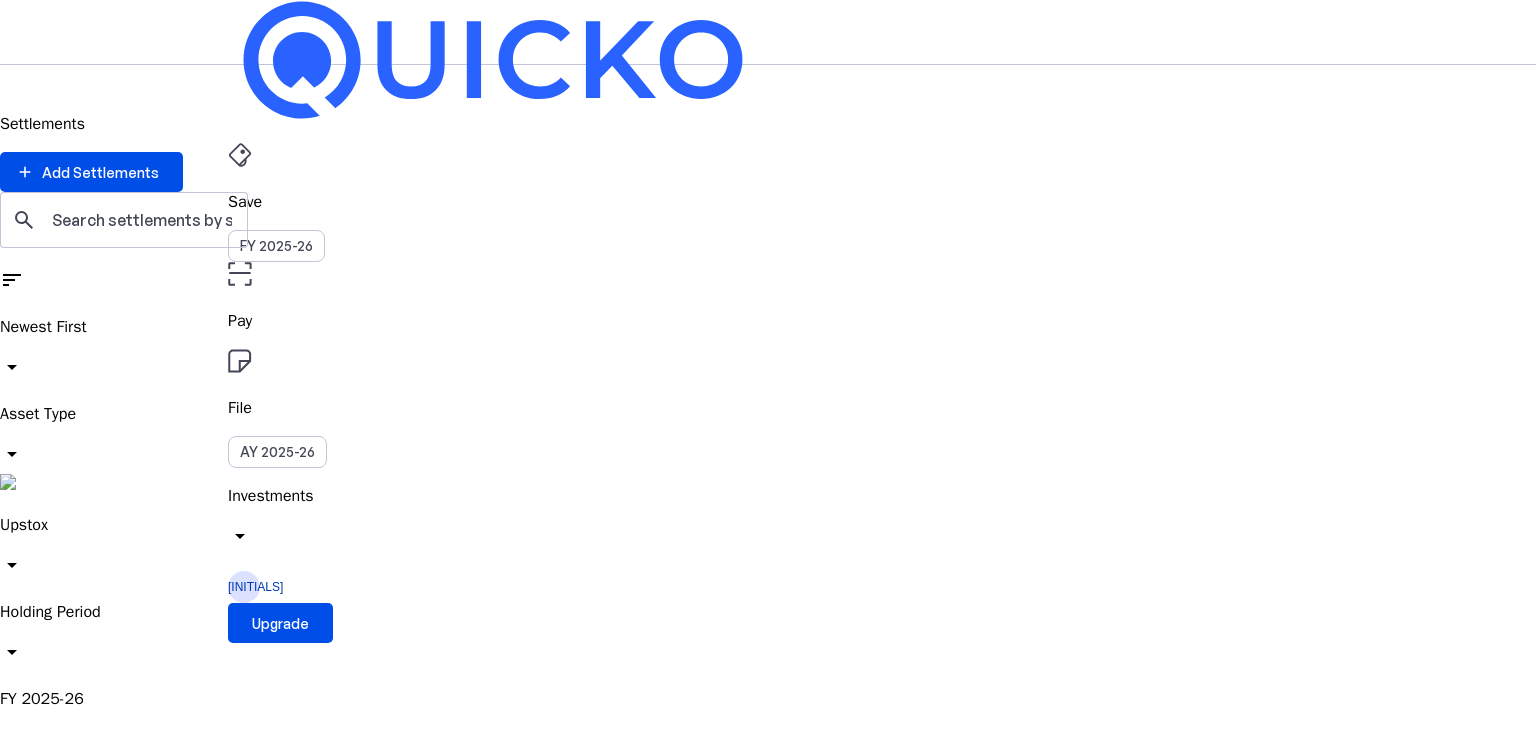 click on "arrow_drop_down" at bounding box center (12, 565) 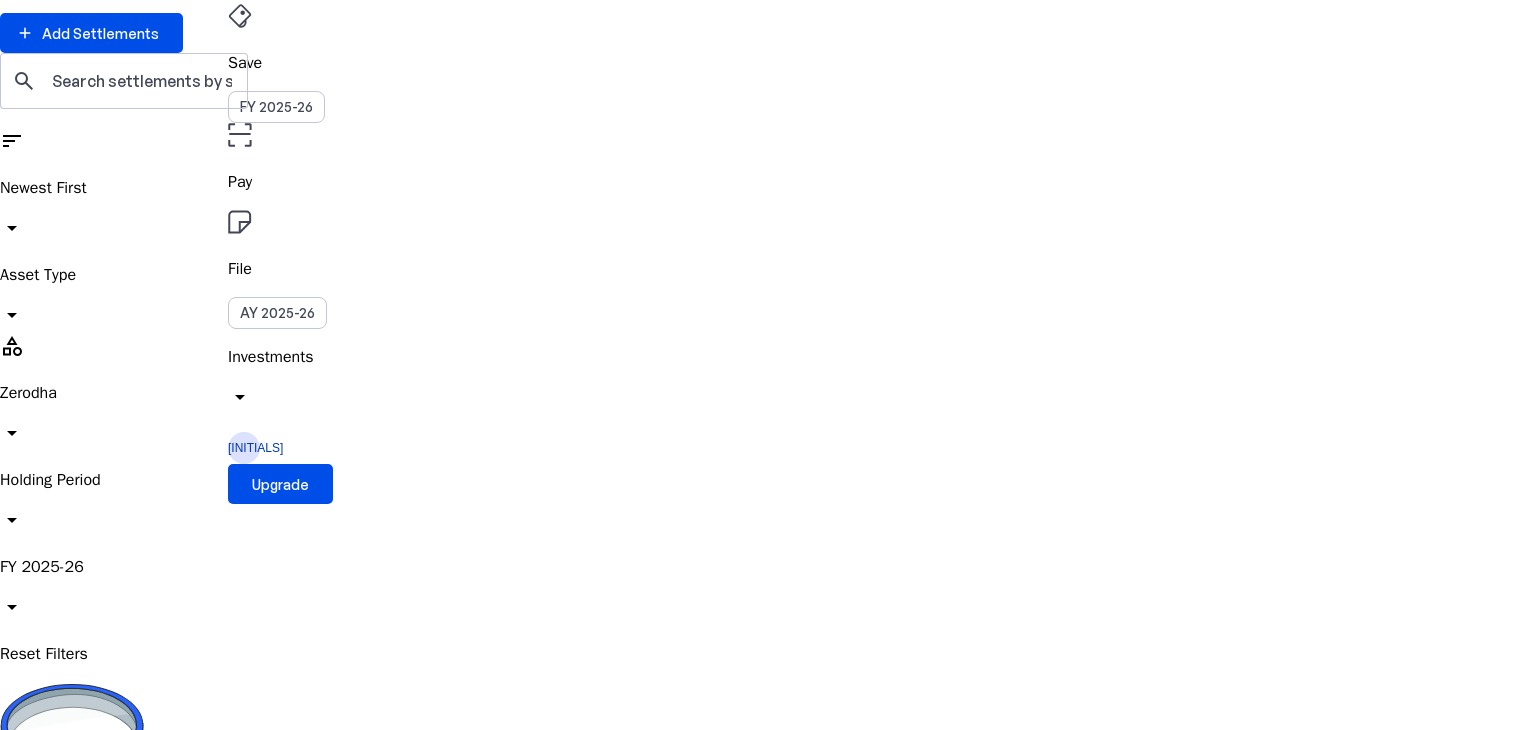 scroll, scrollTop: 79, scrollLeft: 0, axis: vertical 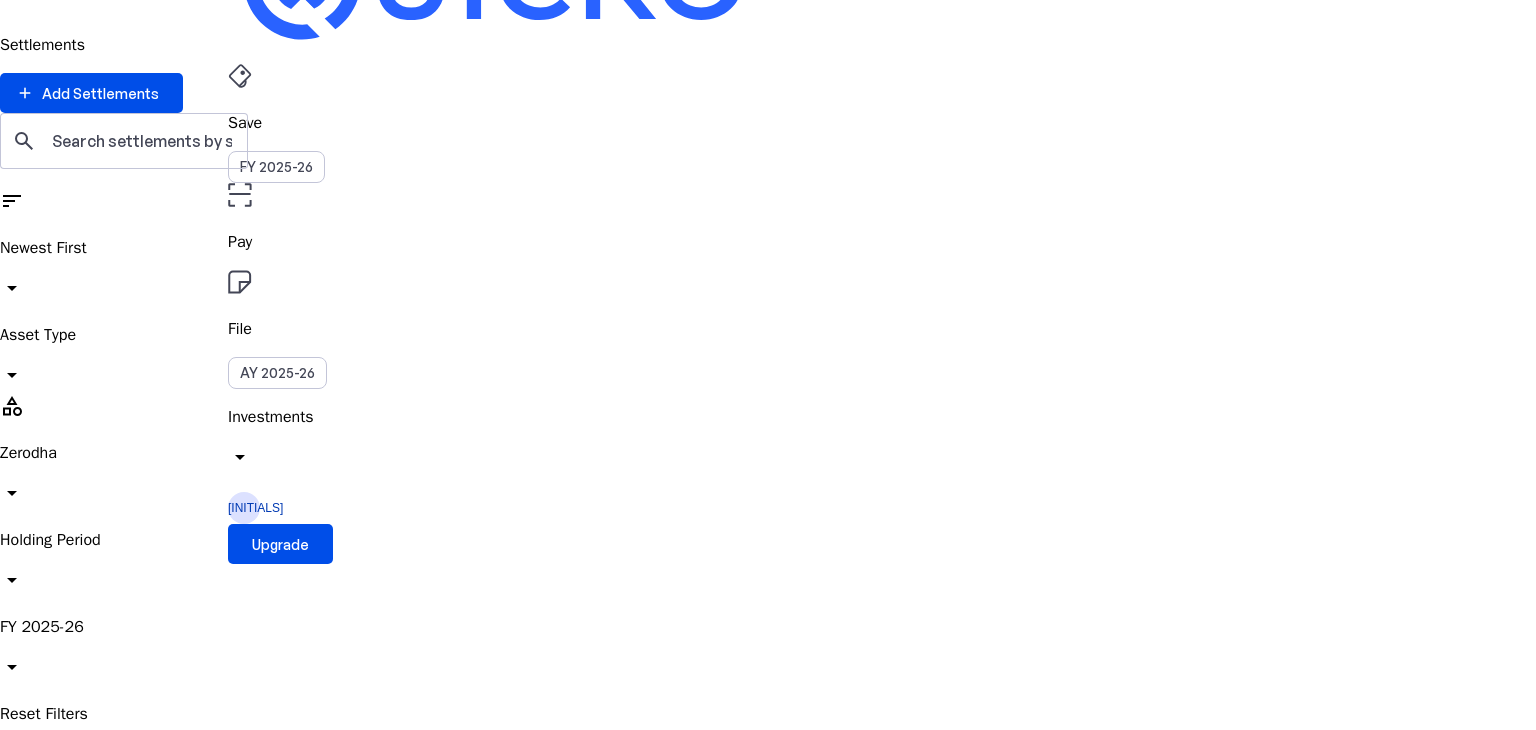 click on "Zerodha" at bounding box center (768, 453) 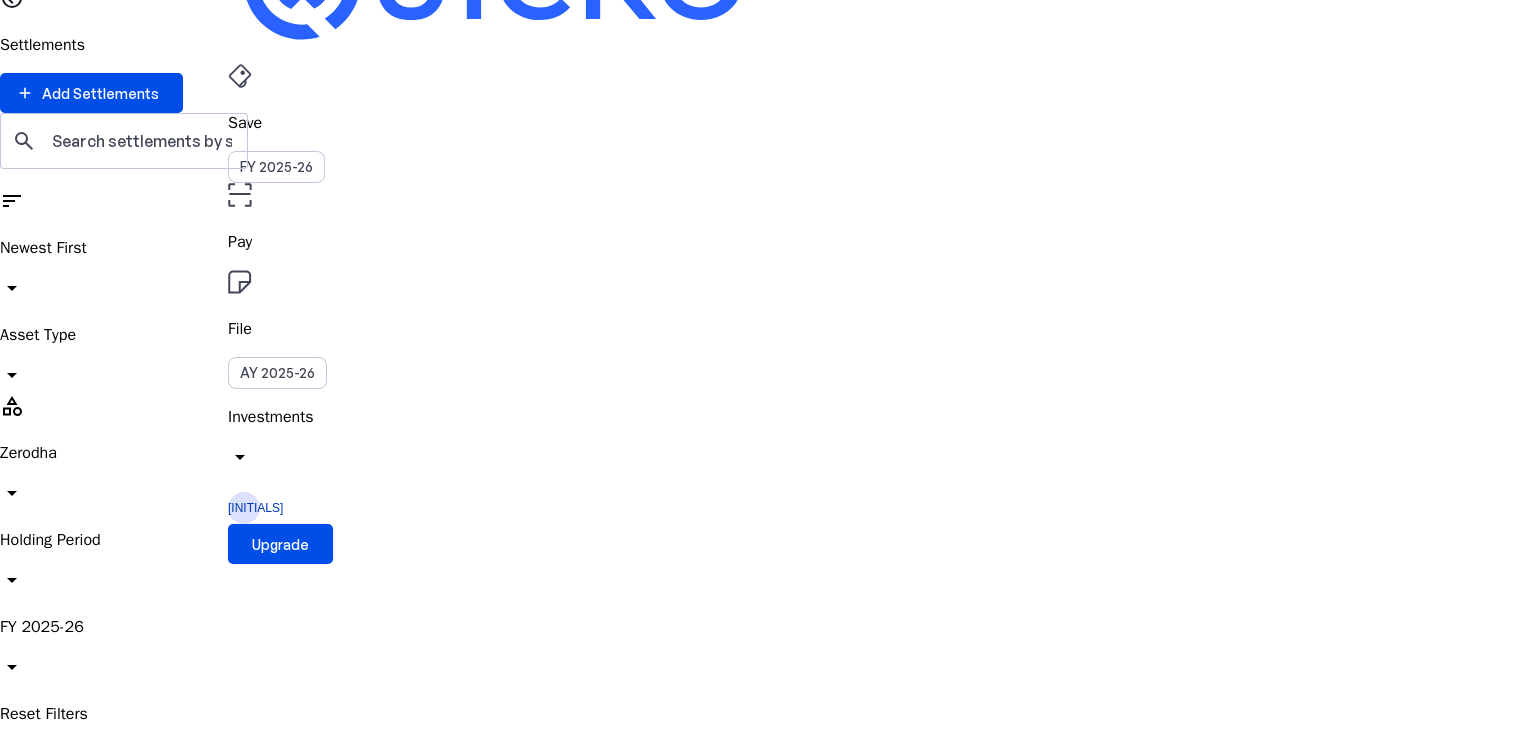 click on "FY 2024-25" at bounding box center [140, 1204] 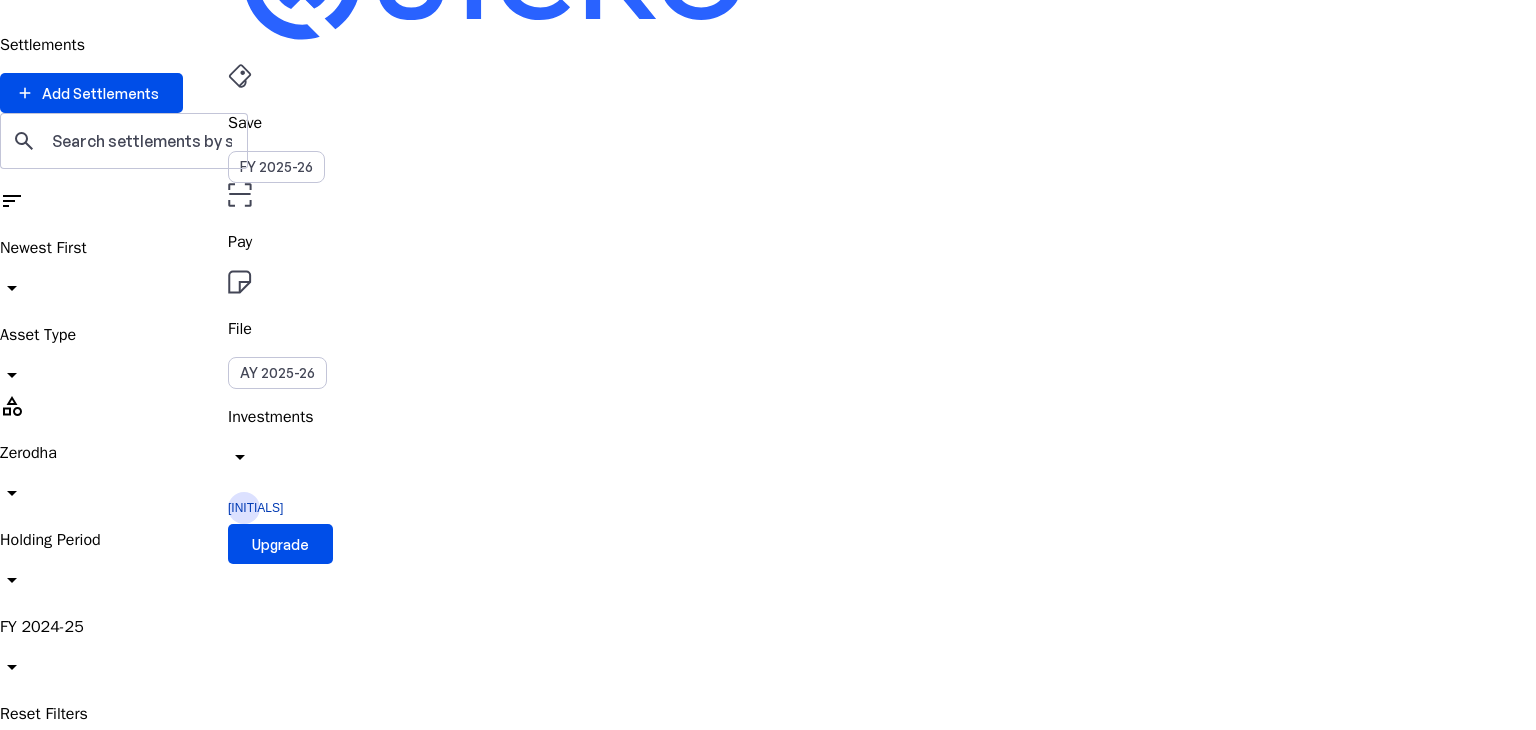 scroll, scrollTop: 0, scrollLeft: 0, axis: both 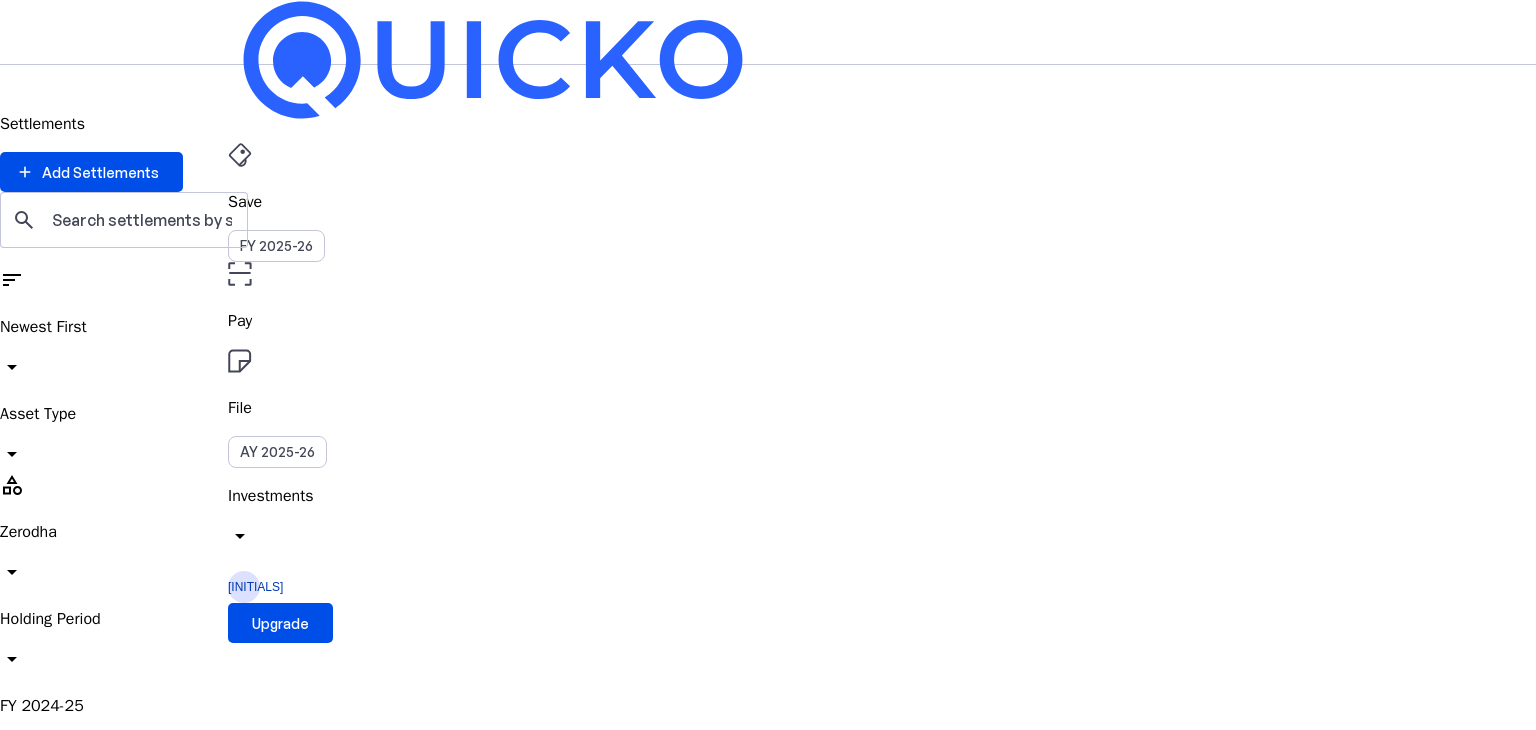click at bounding box center [12, 77] 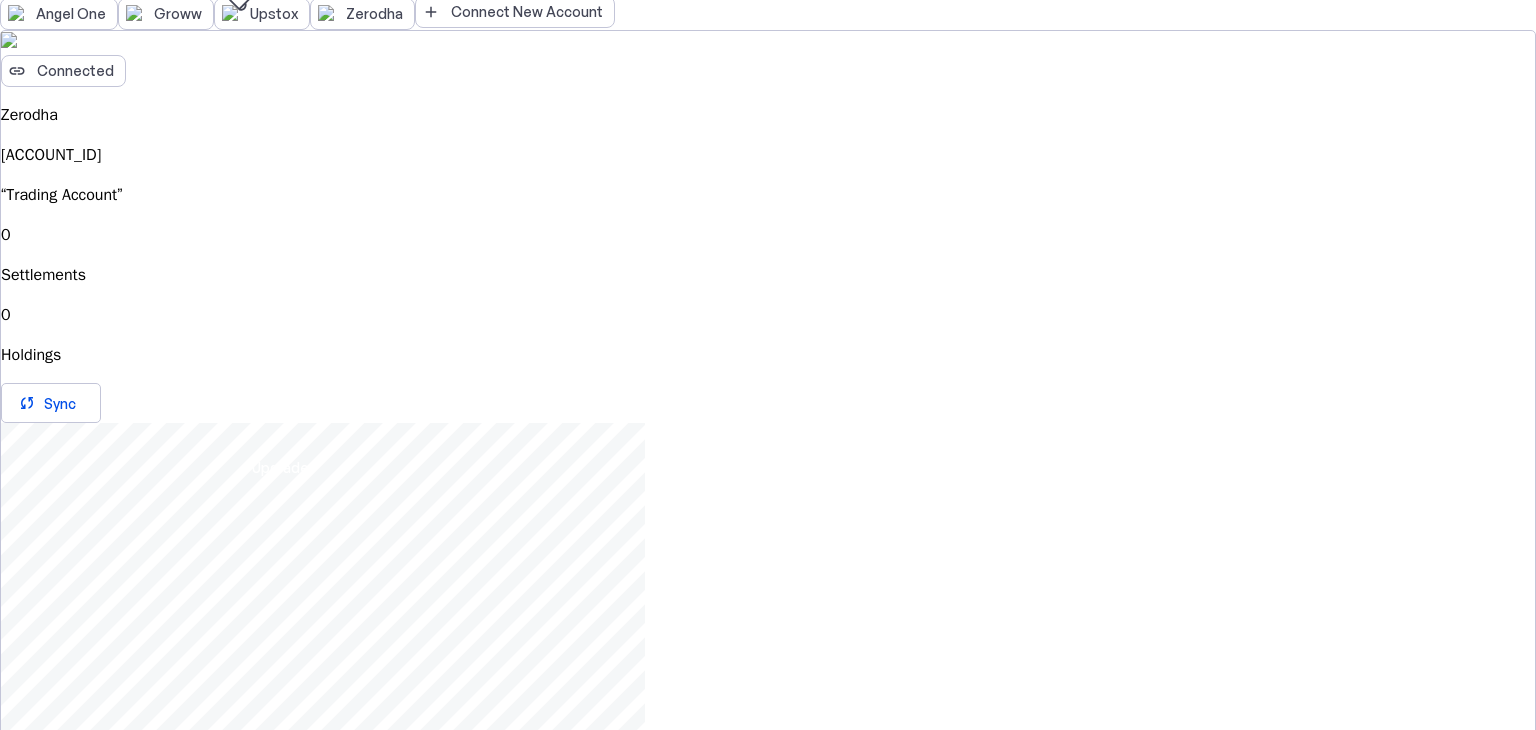 scroll, scrollTop: 159, scrollLeft: 0, axis: vertical 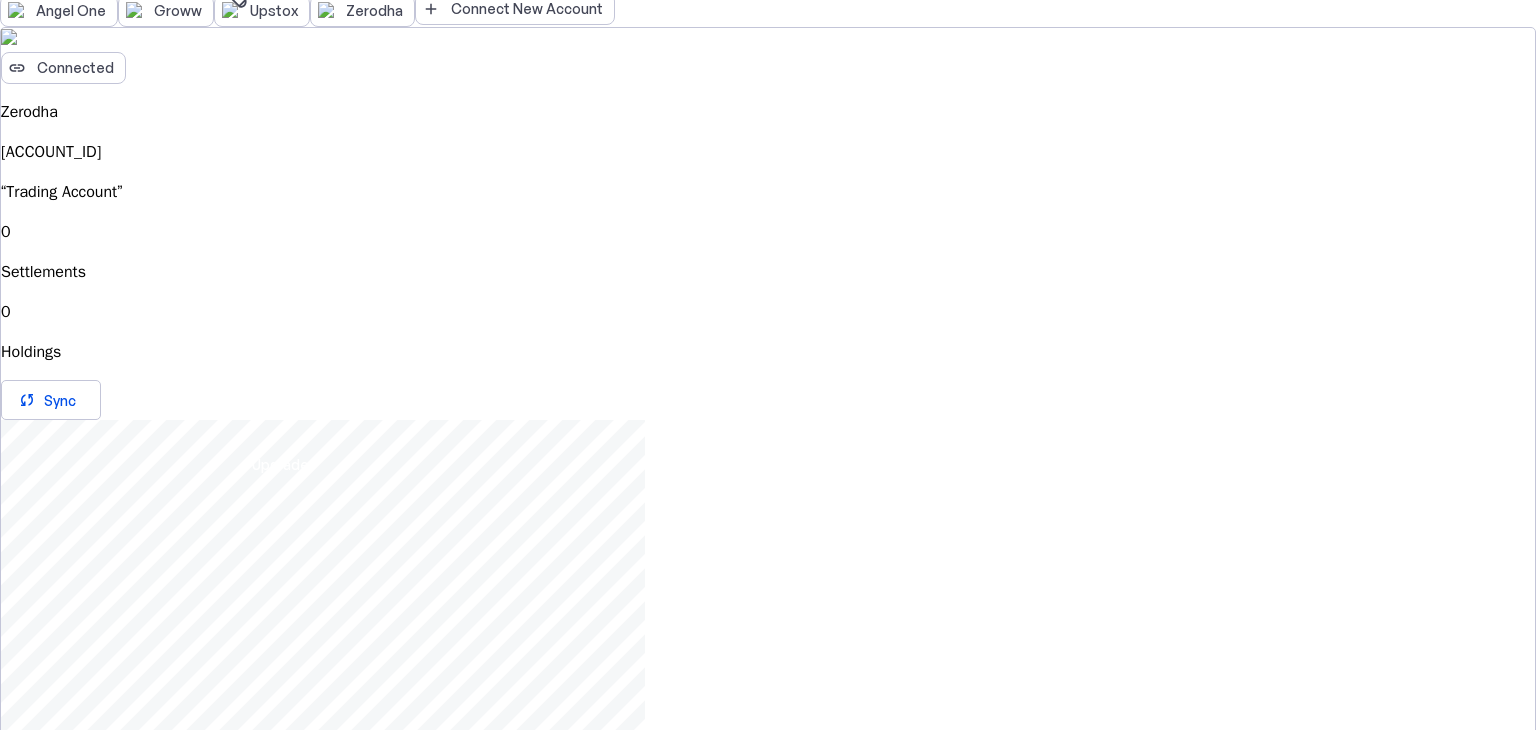 click on "Edit Details" at bounding box center [82, 762] 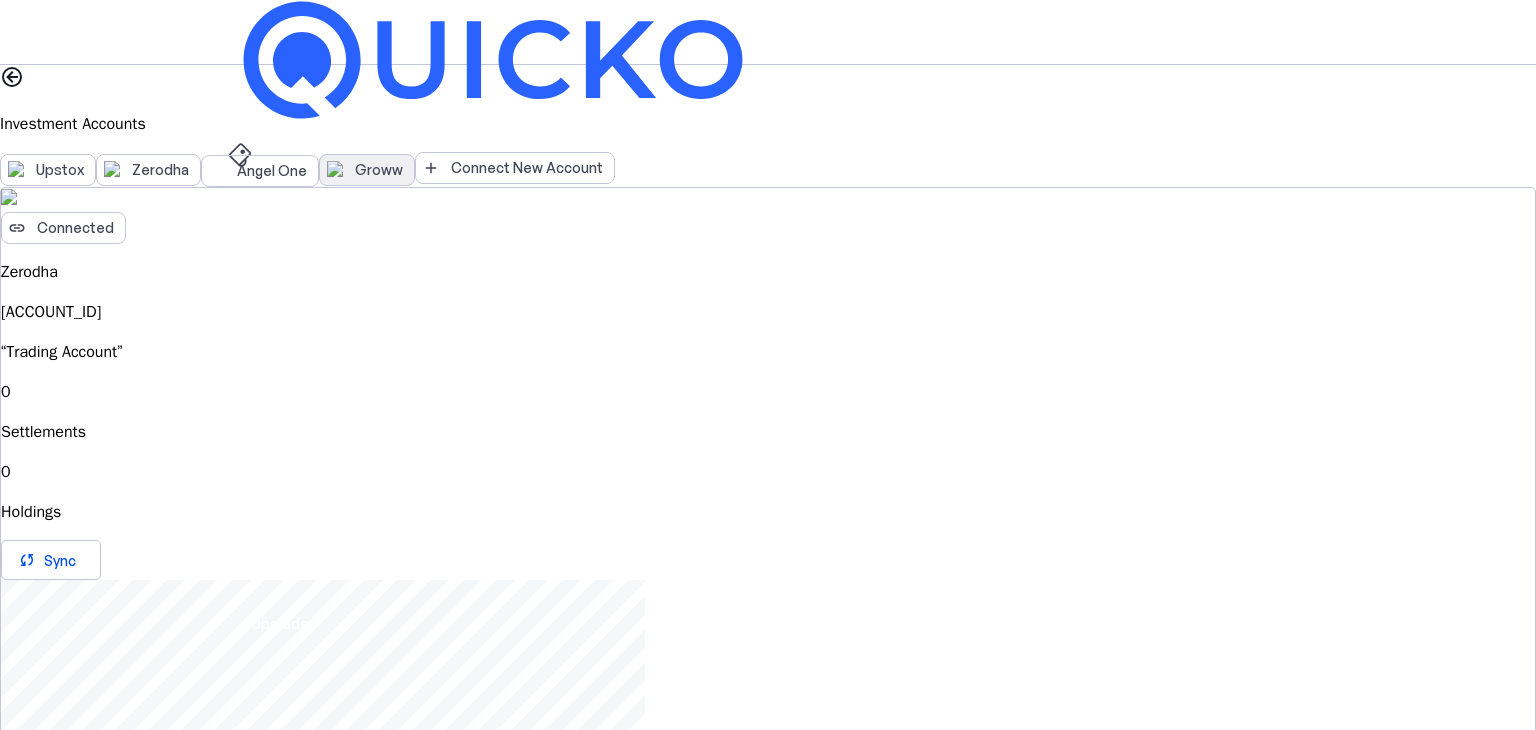 click on "Groww" at bounding box center [367, 170] 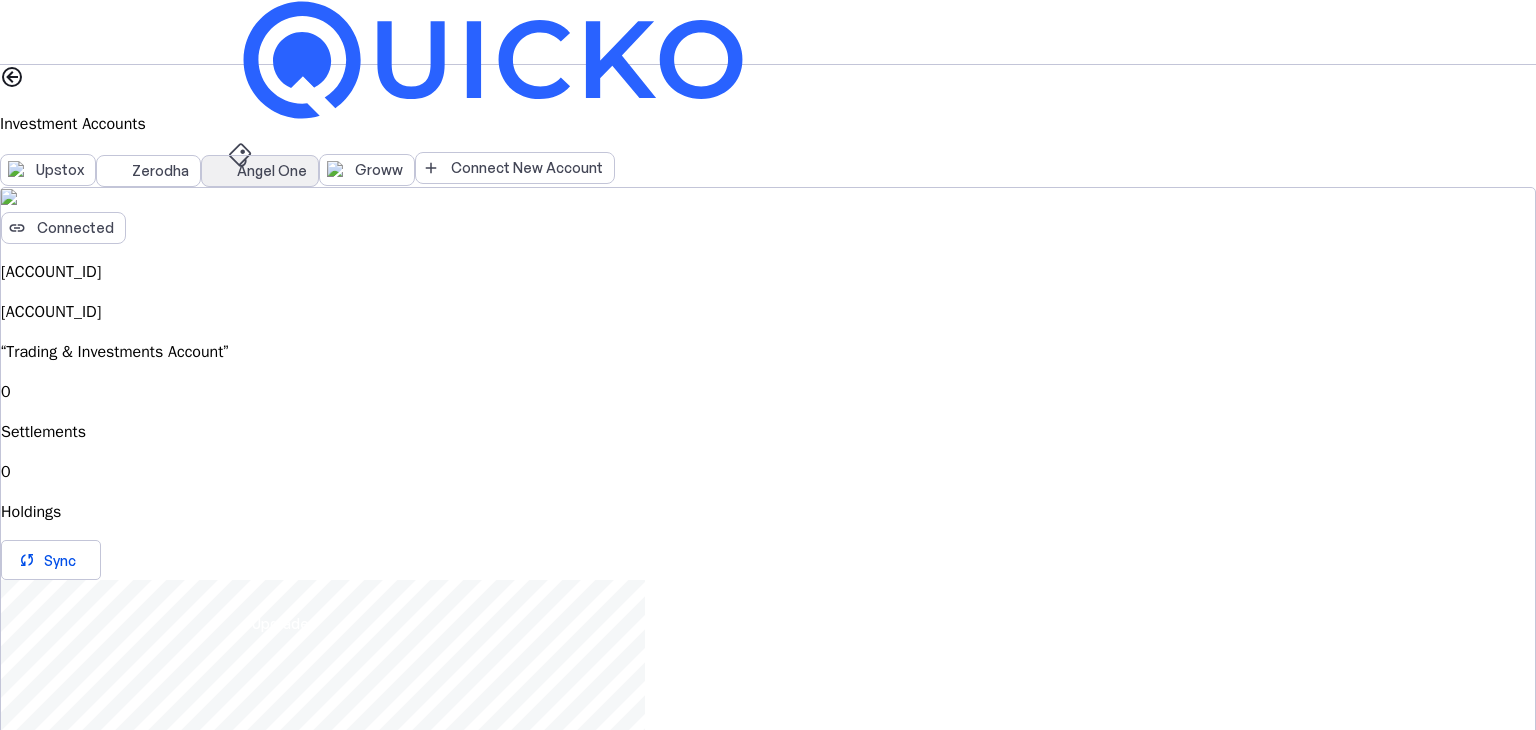 click on "Angel One" at bounding box center [260, 171] 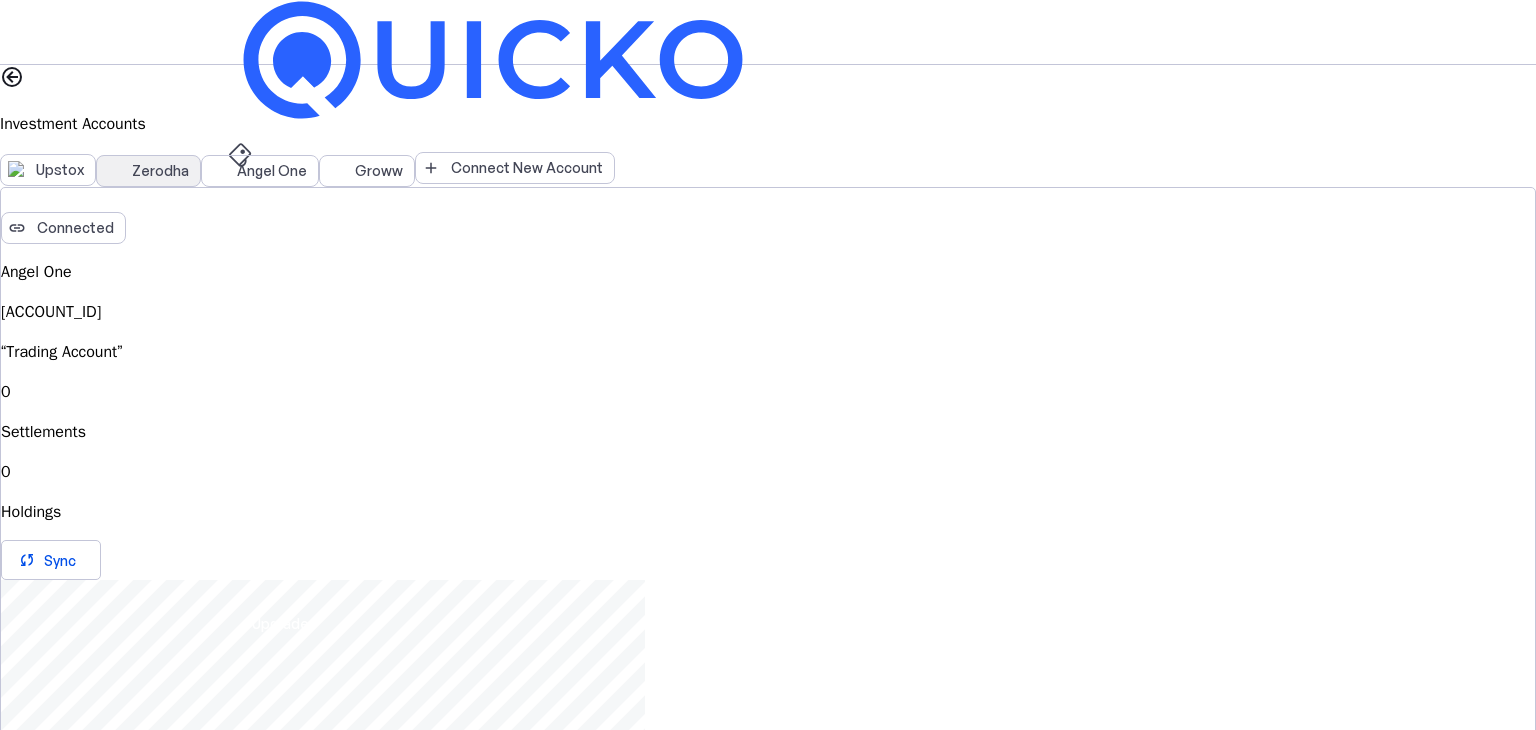 click on "Zerodha" at bounding box center [160, 171] 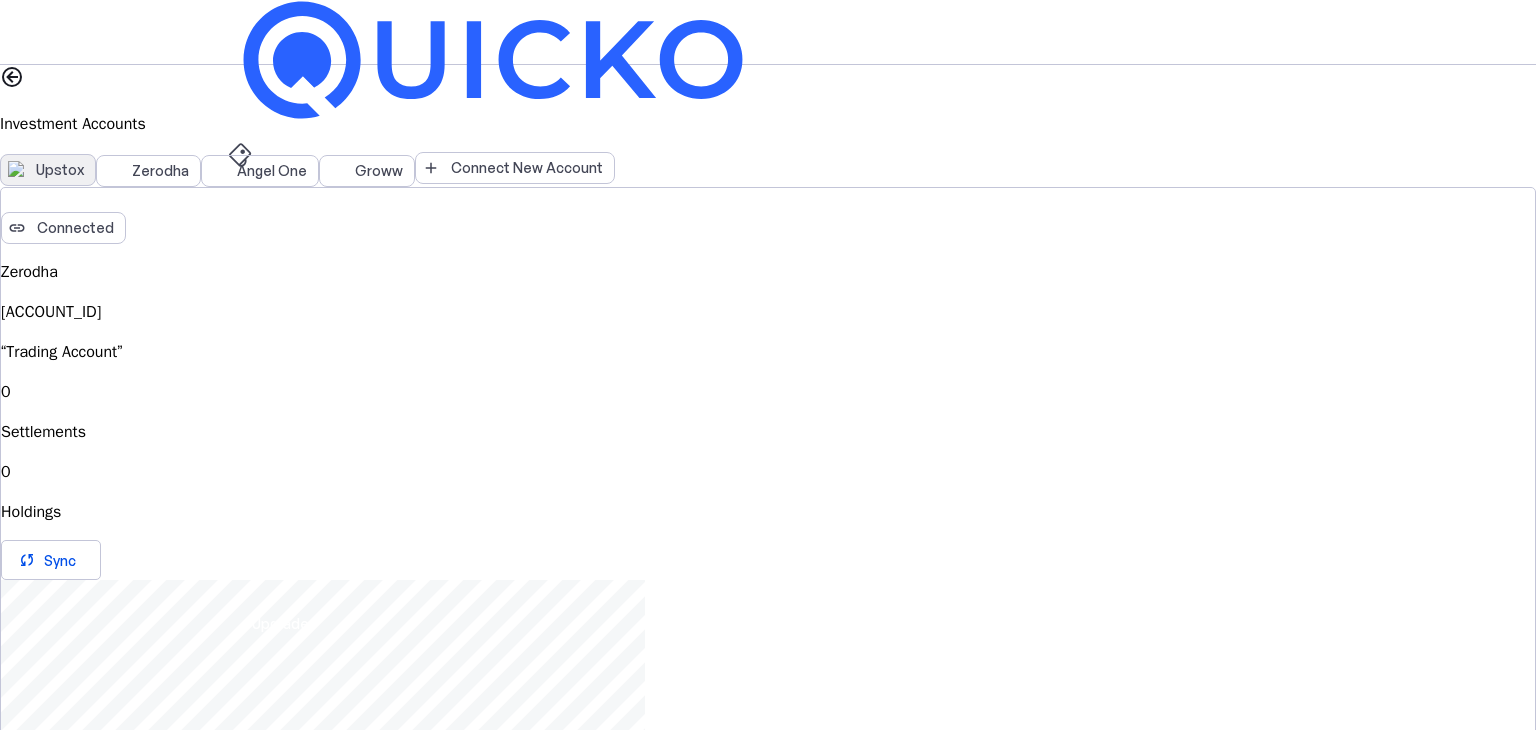 click on "Upstox" at bounding box center (60, 170) 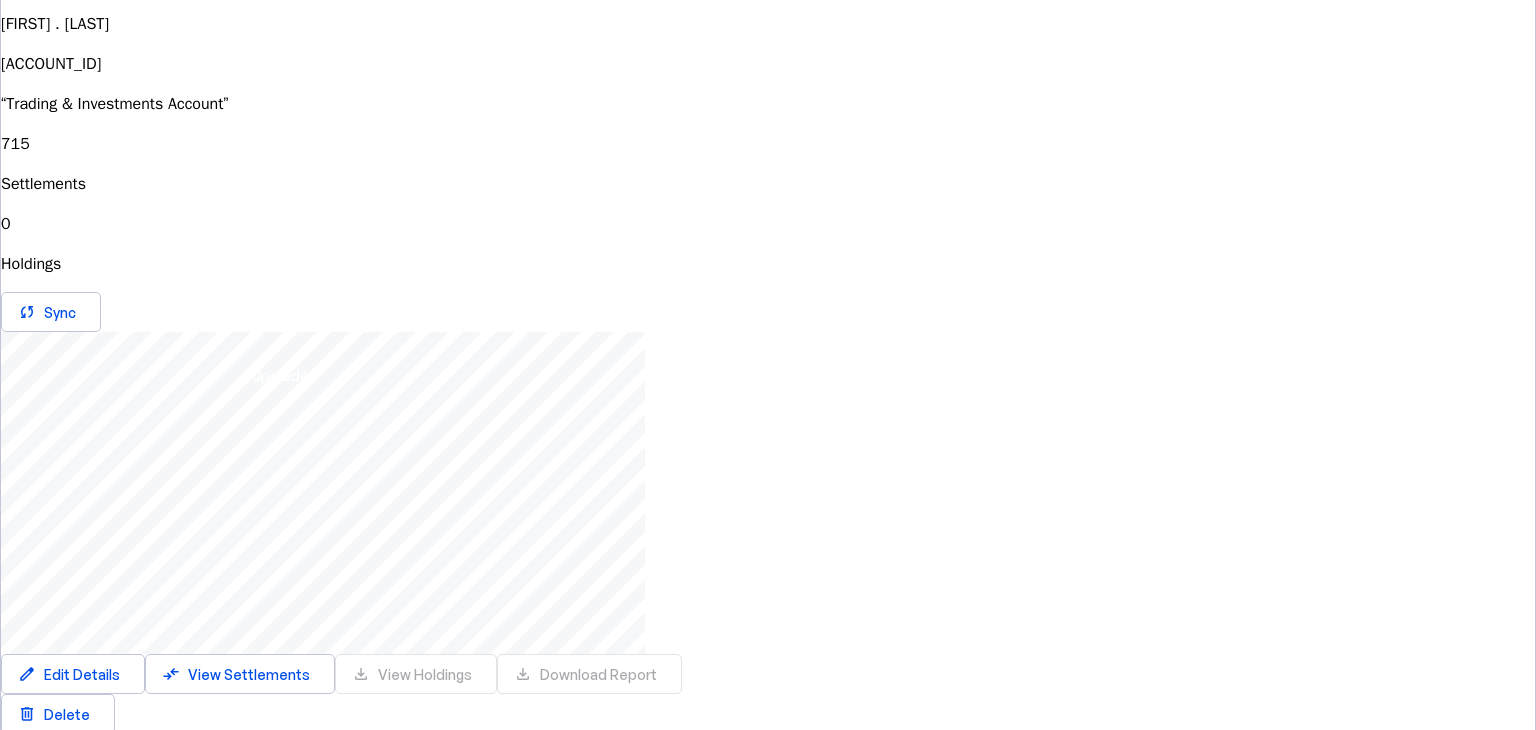 scroll, scrollTop: 0, scrollLeft: 0, axis: both 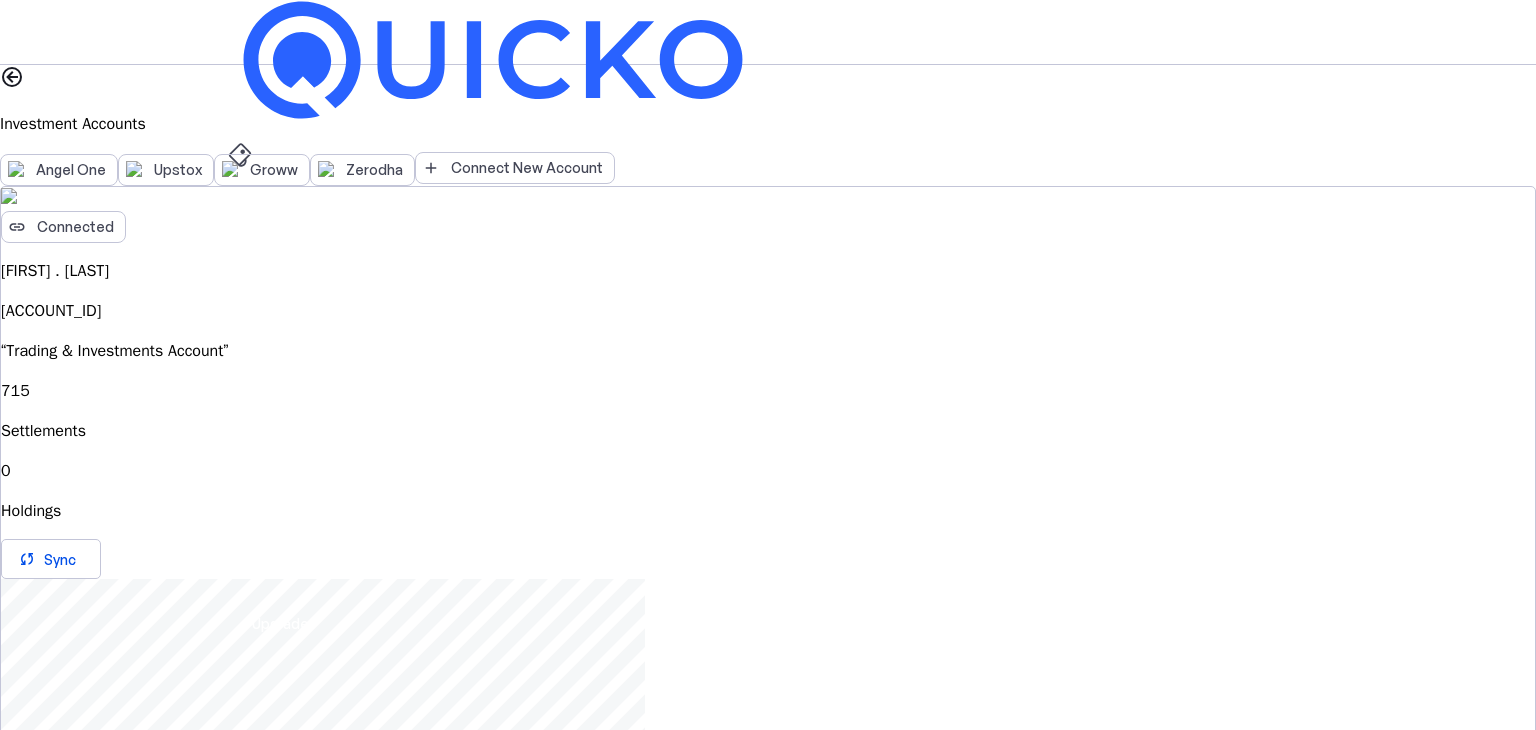 click on "File" at bounding box center [768, 202] 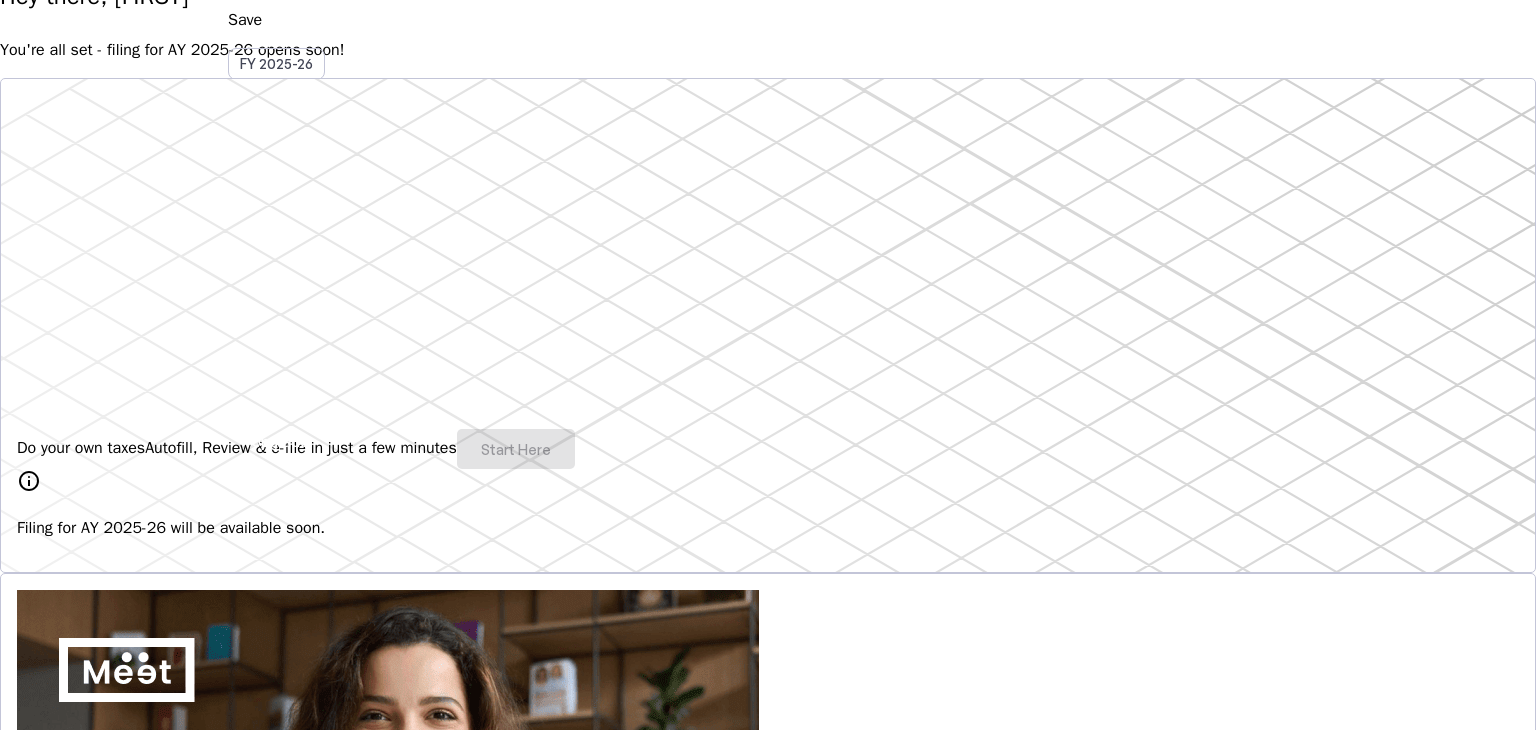 scroll, scrollTop: 196, scrollLeft: 0, axis: vertical 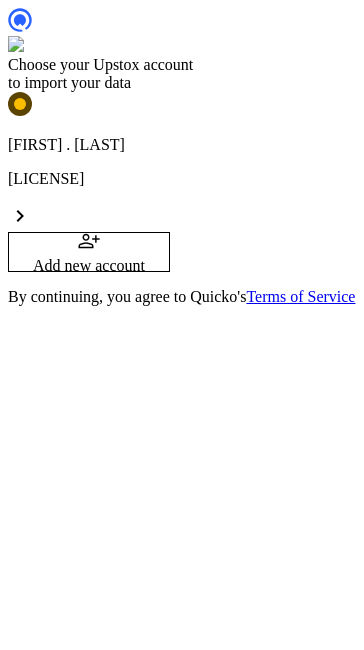 click on "[LICENSE]" at bounding box center (182, 179) 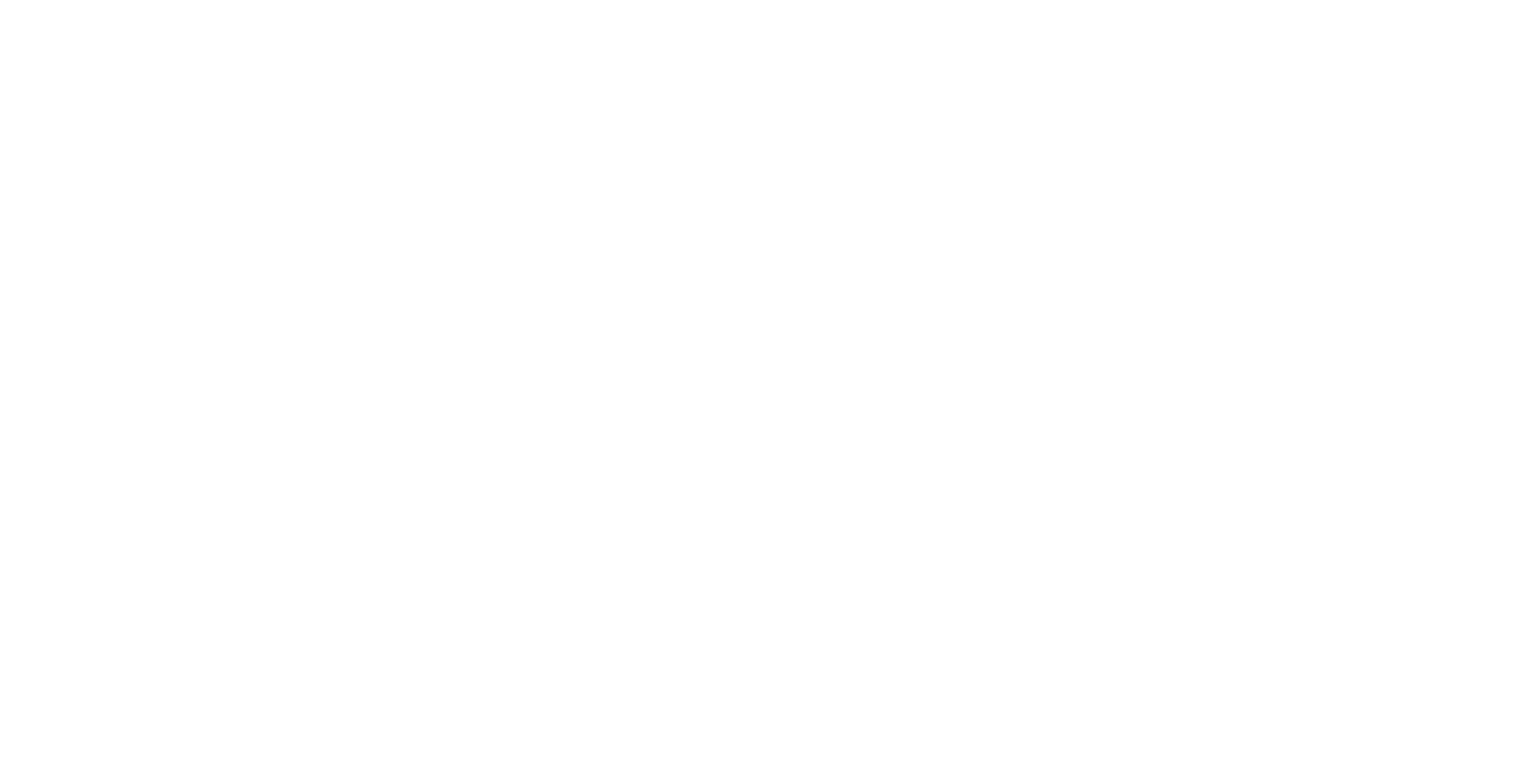 scroll, scrollTop: 0, scrollLeft: 0, axis: both 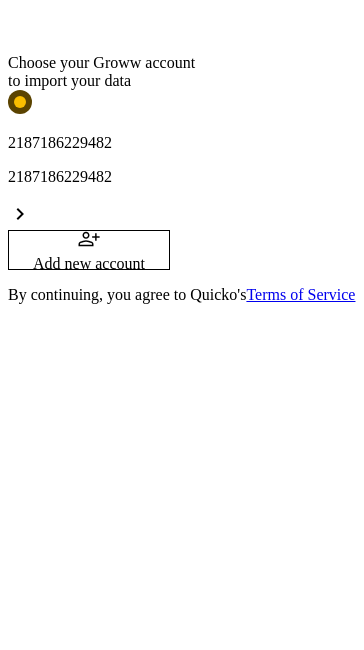 click on "2187186229482" at bounding box center (182, 177) 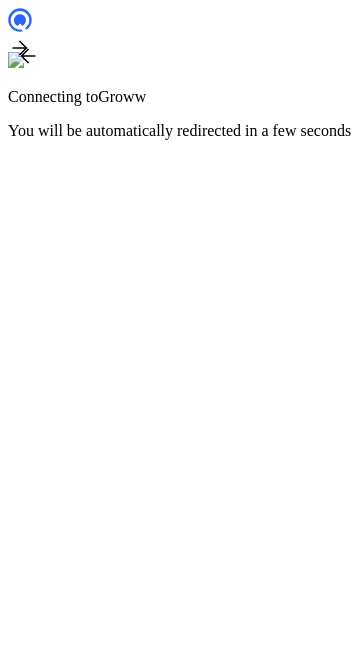 scroll, scrollTop: 0, scrollLeft: 0, axis: both 